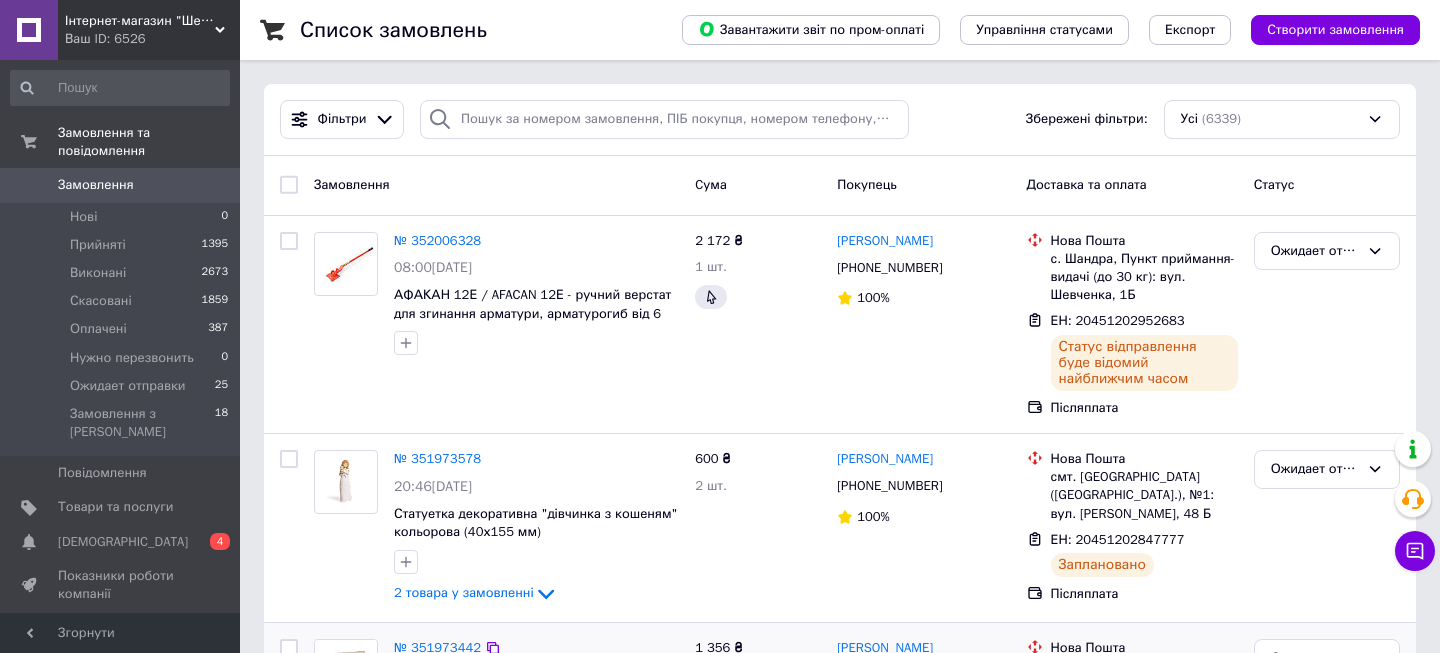 scroll, scrollTop: 0, scrollLeft: 0, axis: both 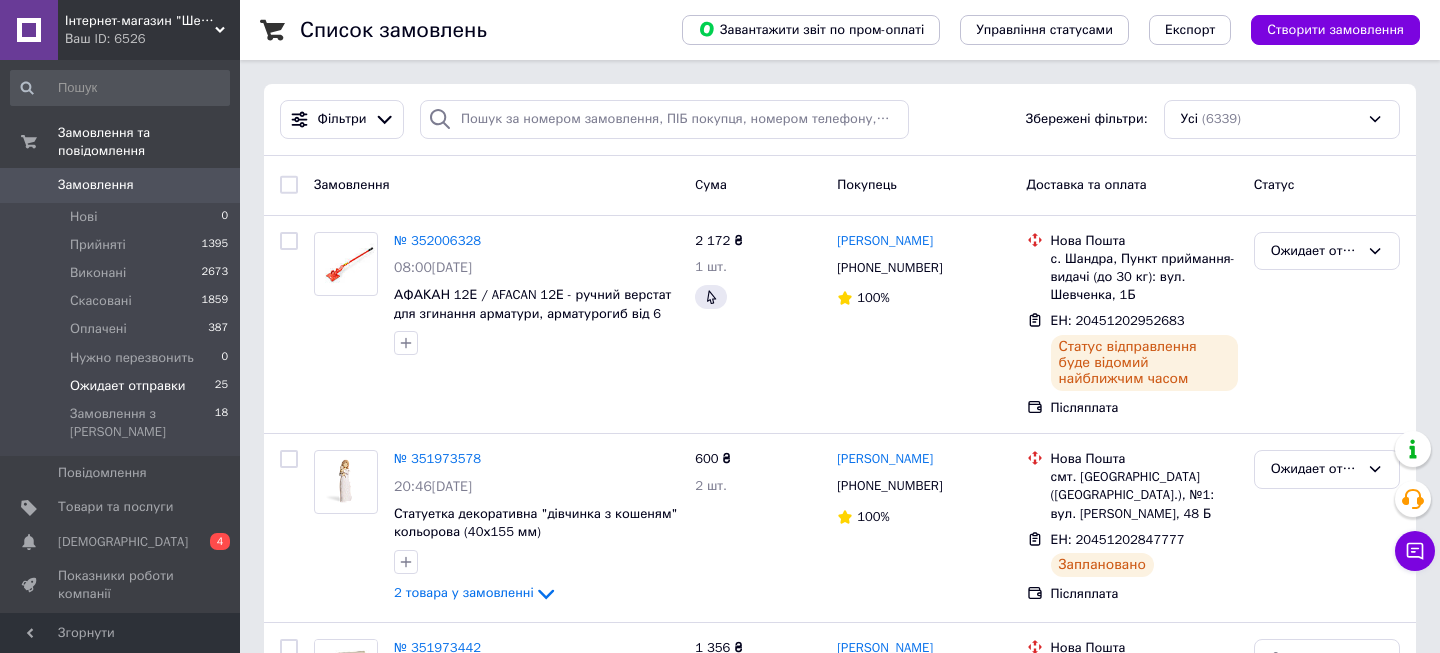 click on "Ожидает отправки 25" at bounding box center [120, 386] 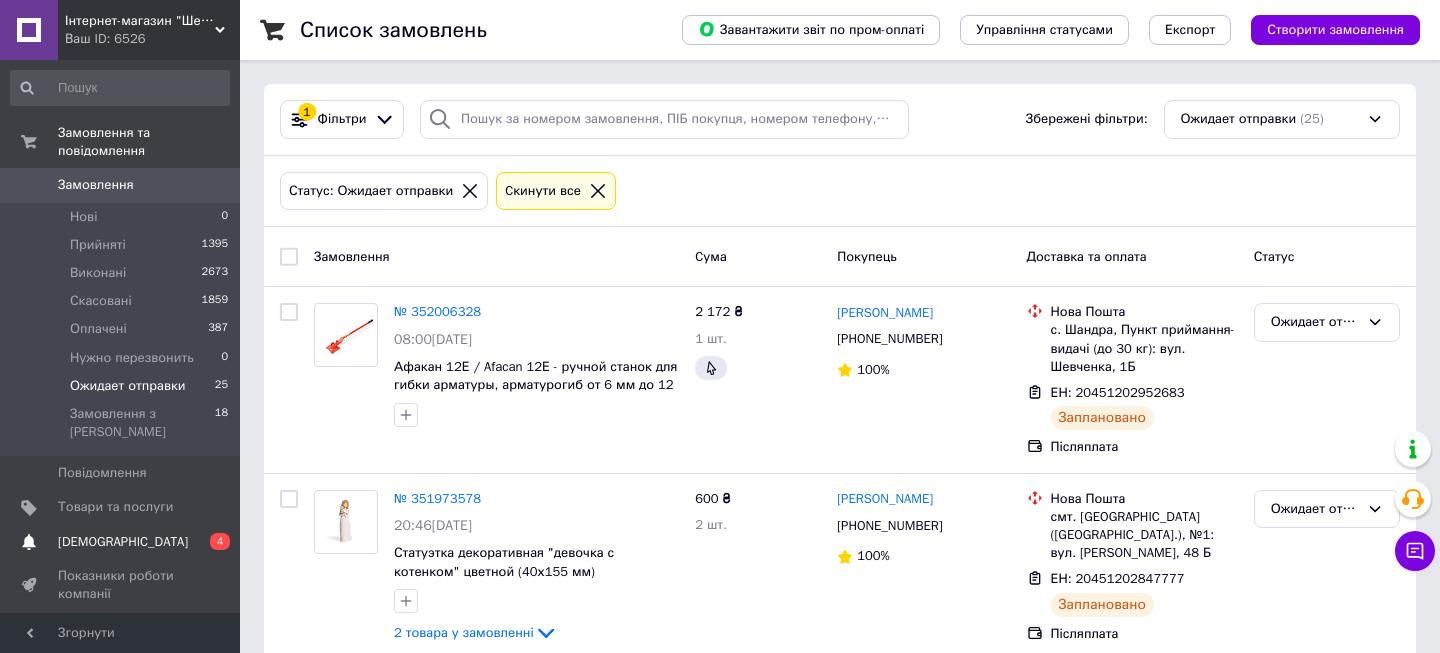 click on "[DEMOGRAPHIC_DATA]" at bounding box center [123, 542] 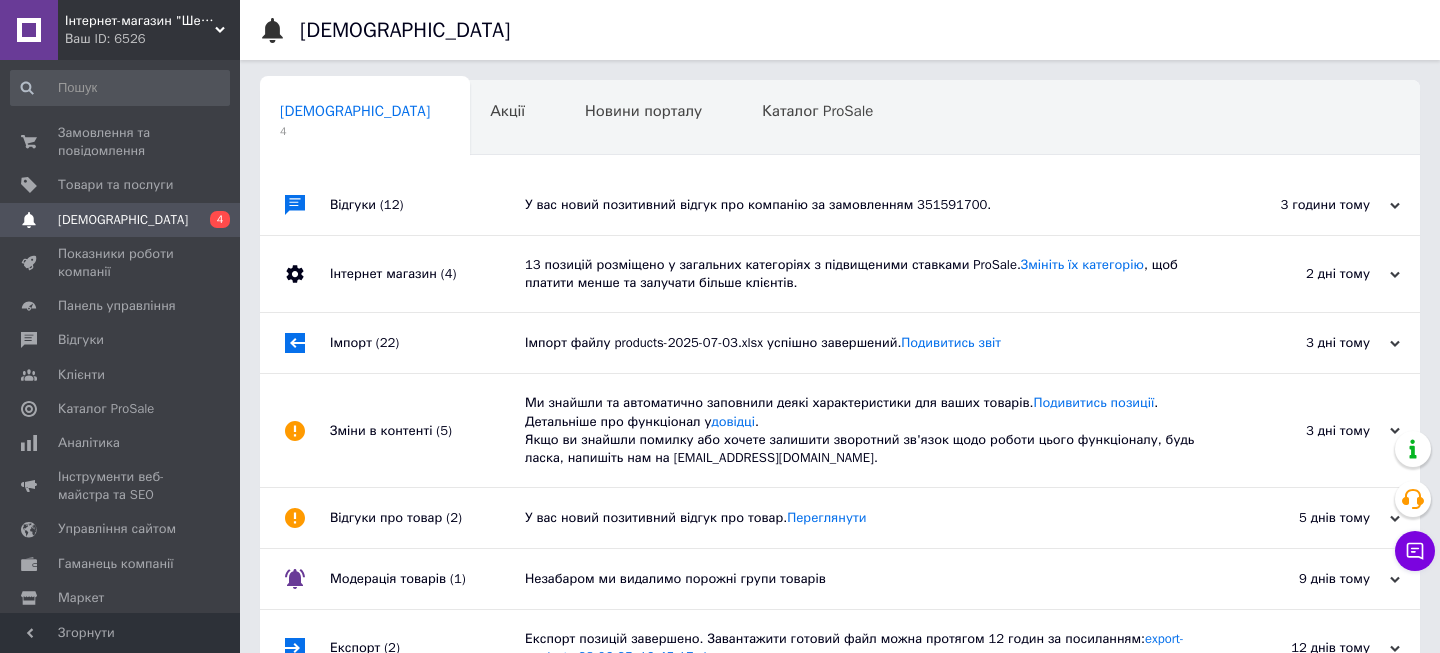 click on "[DEMOGRAPHIC_DATA]" at bounding box center (123, 220) 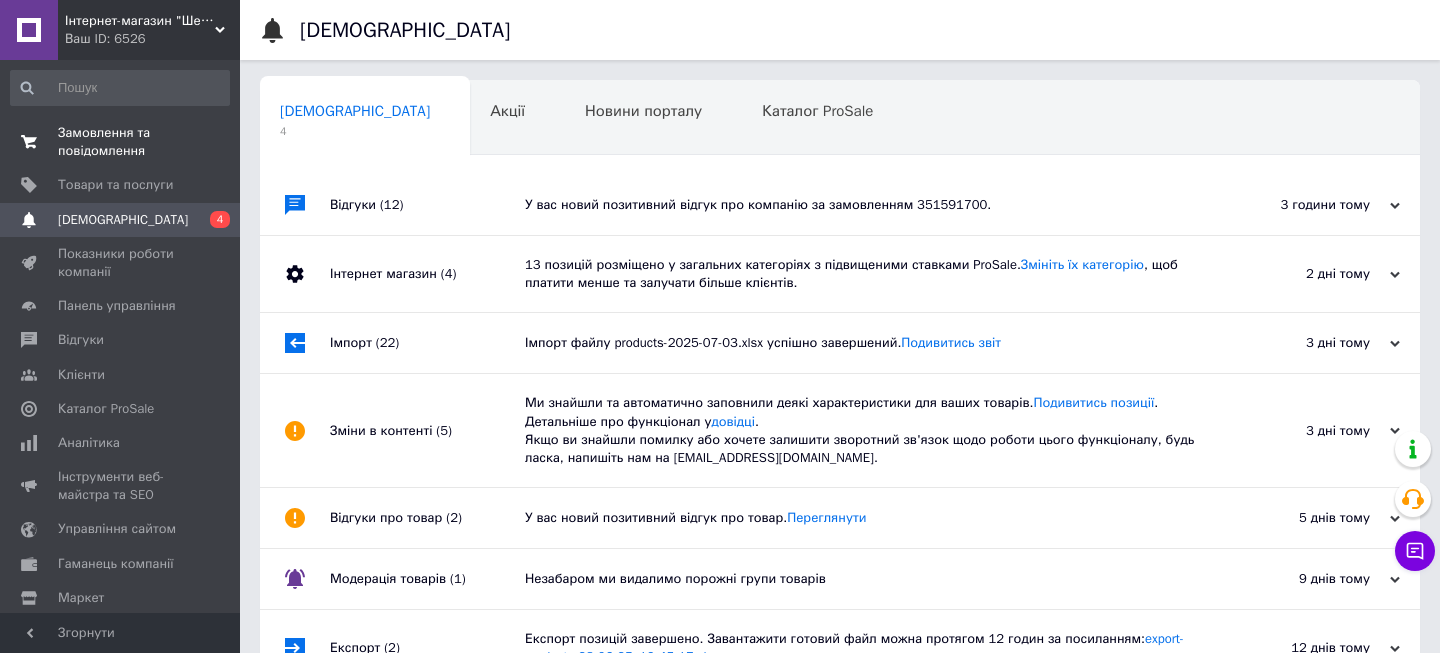 click on "Замовлення та повідомлення" at bounding box center [121, 142] 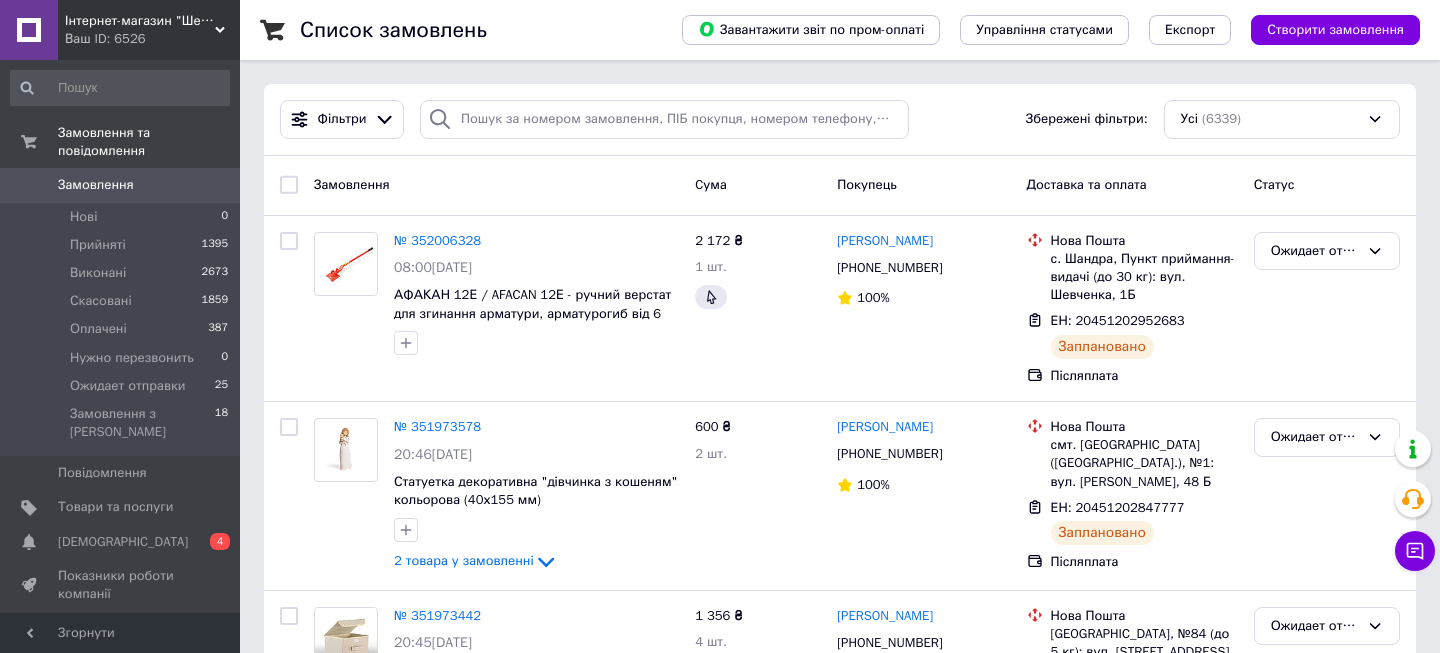 click on "Інтернет-магазин "Шелік"" at bounding box center [140, 21] 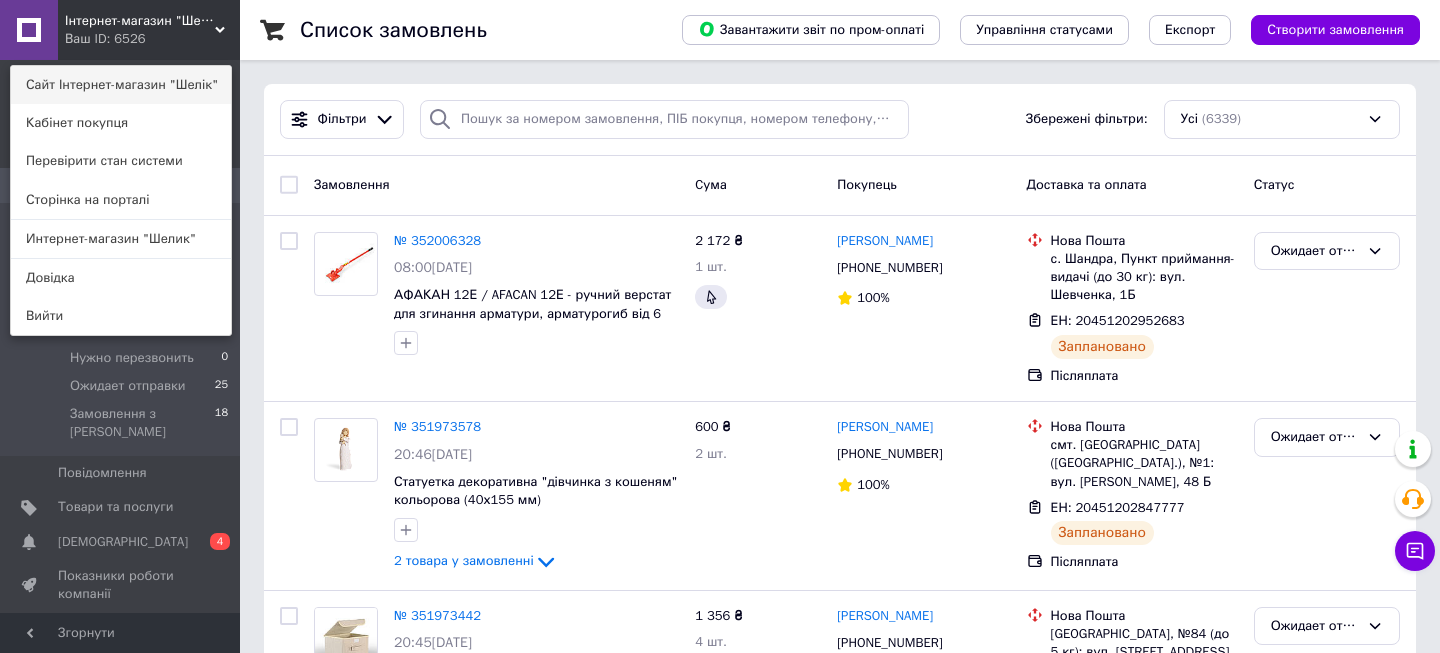 click on "Сайт Інтернет-магазин "Шелік"" at bounding box center (121, 85) 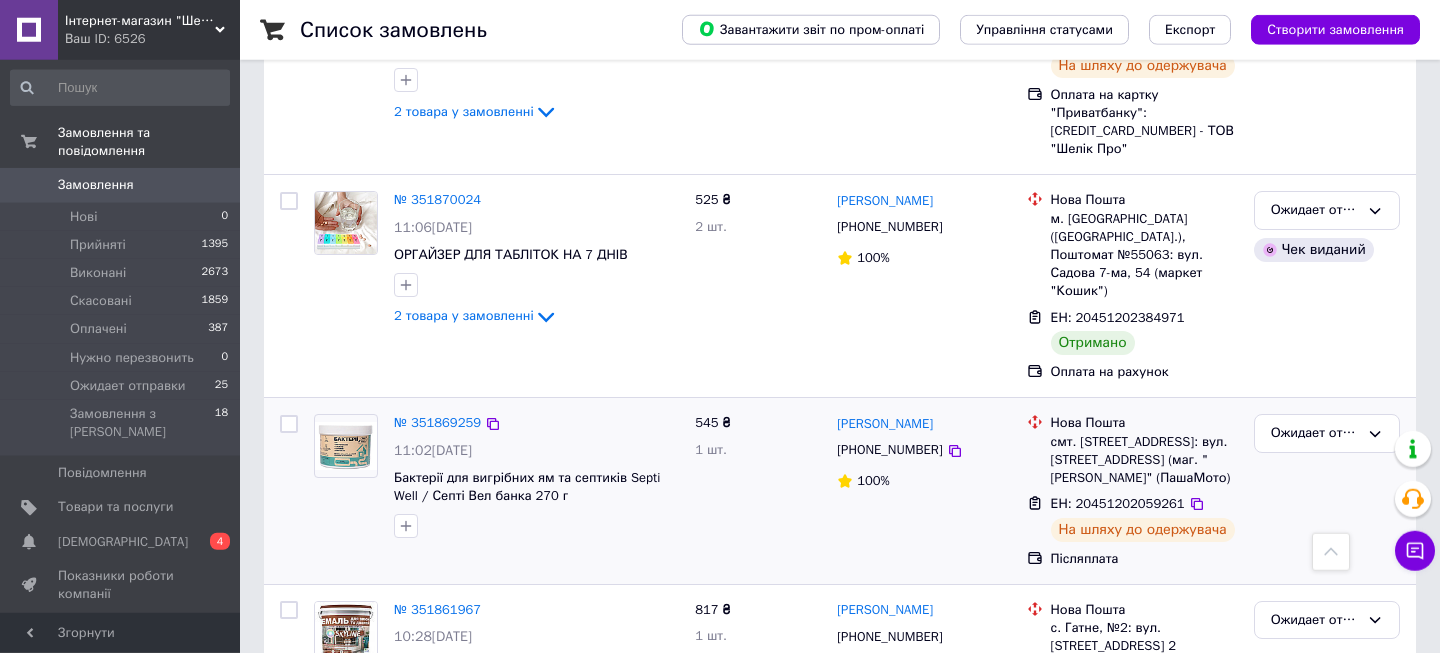 scroll, scrollTop: 1296, scrollLeft: 0, axis: vertical 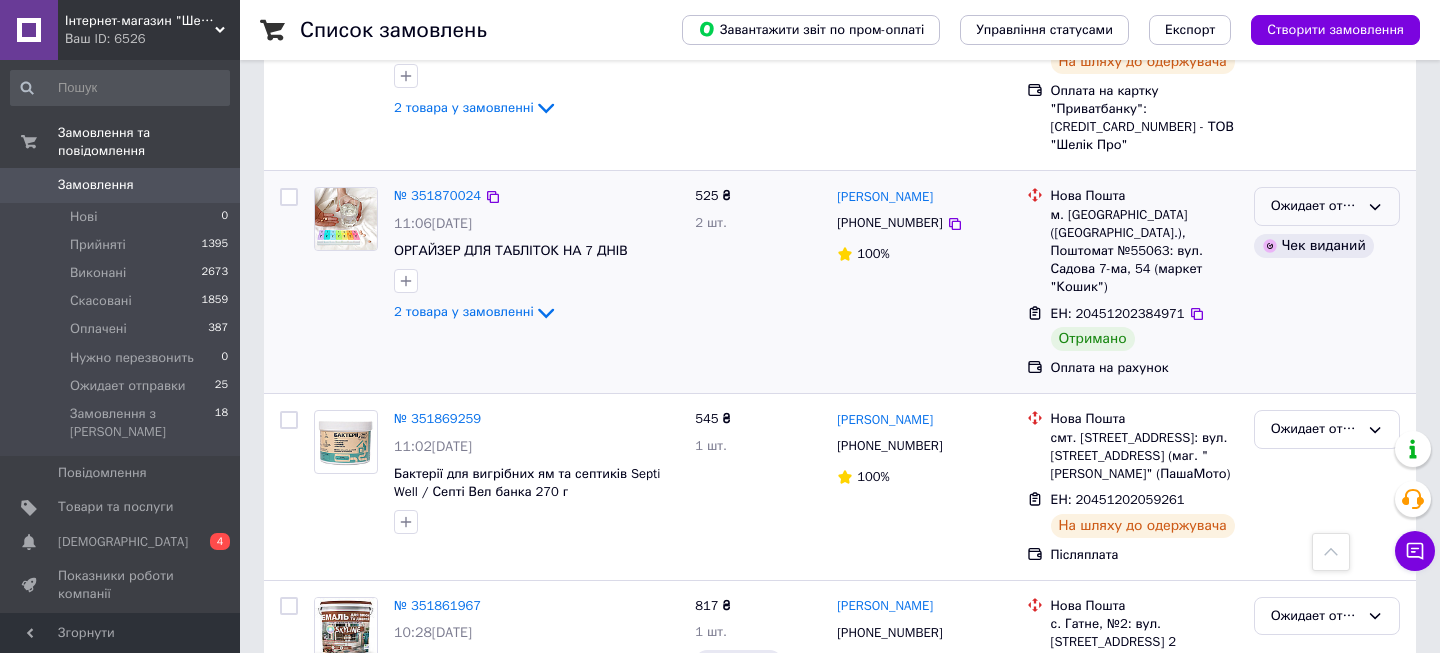 click on "Ожидает отправки" at bounding box center (1315, 206) 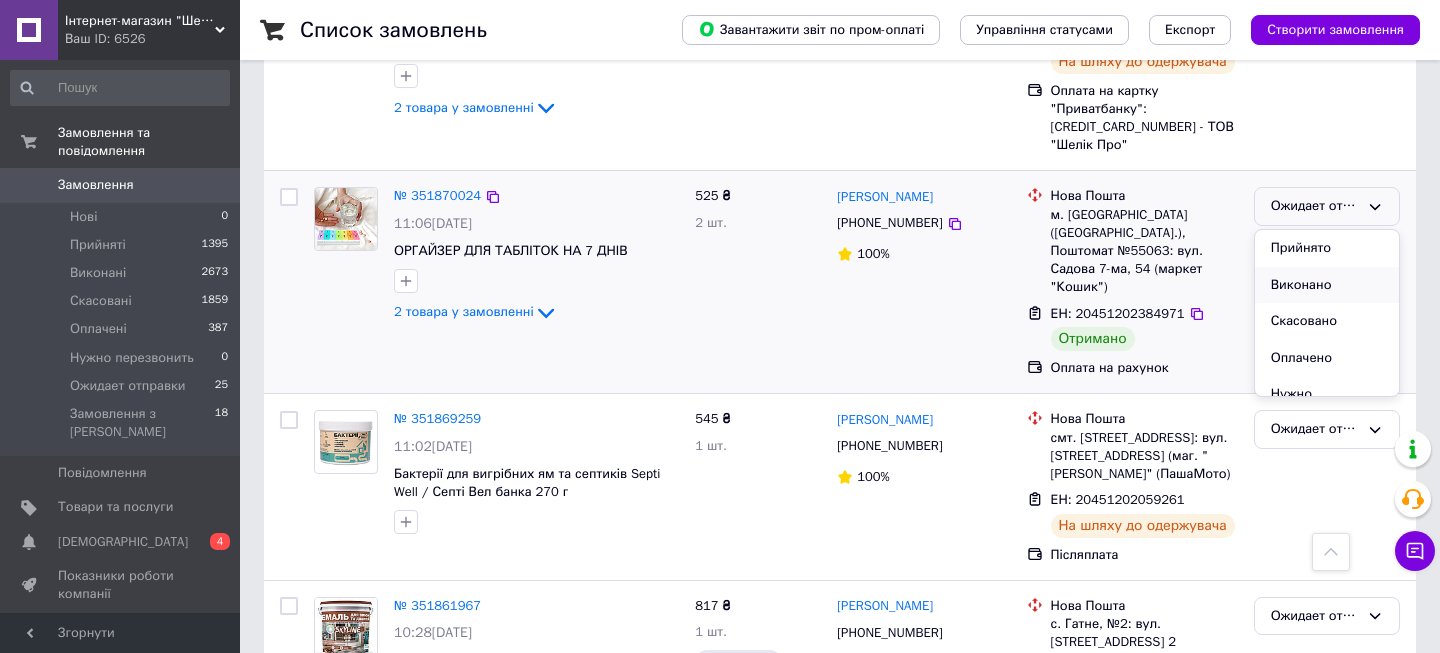 click on "Виконано" at bounding box center [1327, 285] 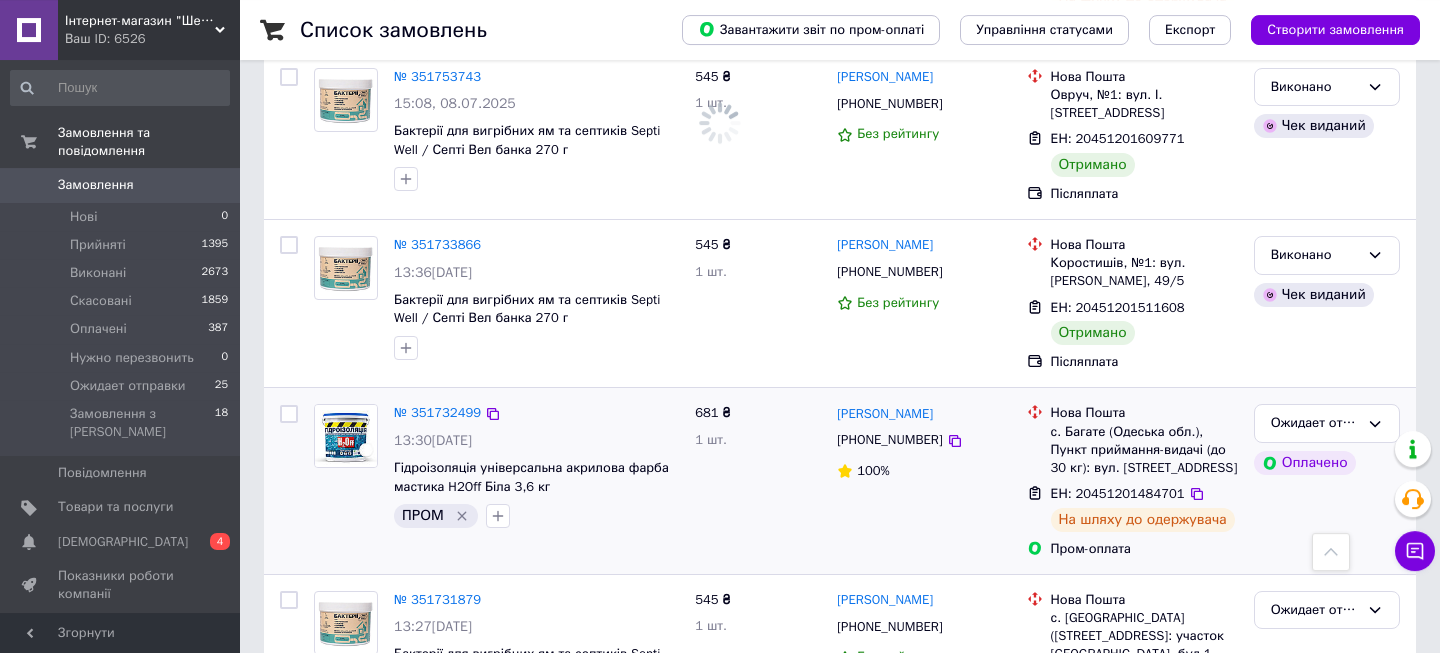scroll, scrollTop: 2592, scrollLeft: 0, axis: vertical 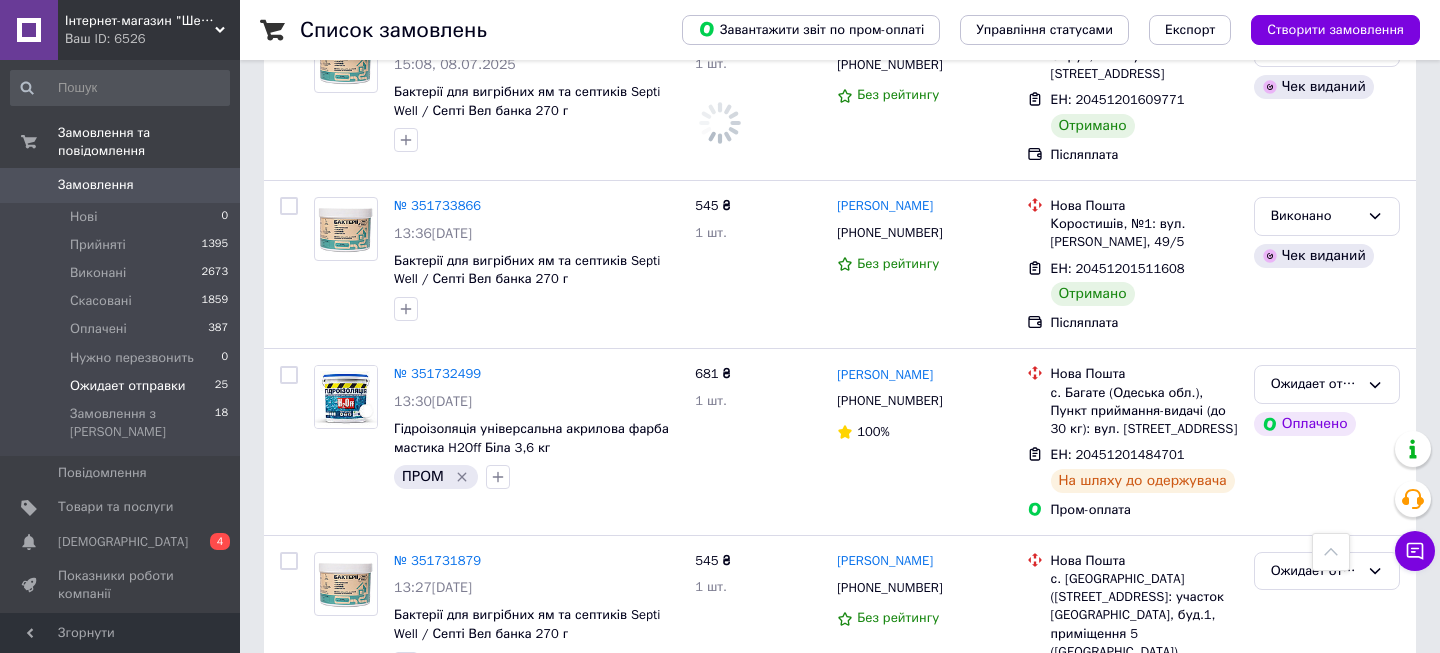 click on "Ожидает отправки" at bounding box center (128, 386) 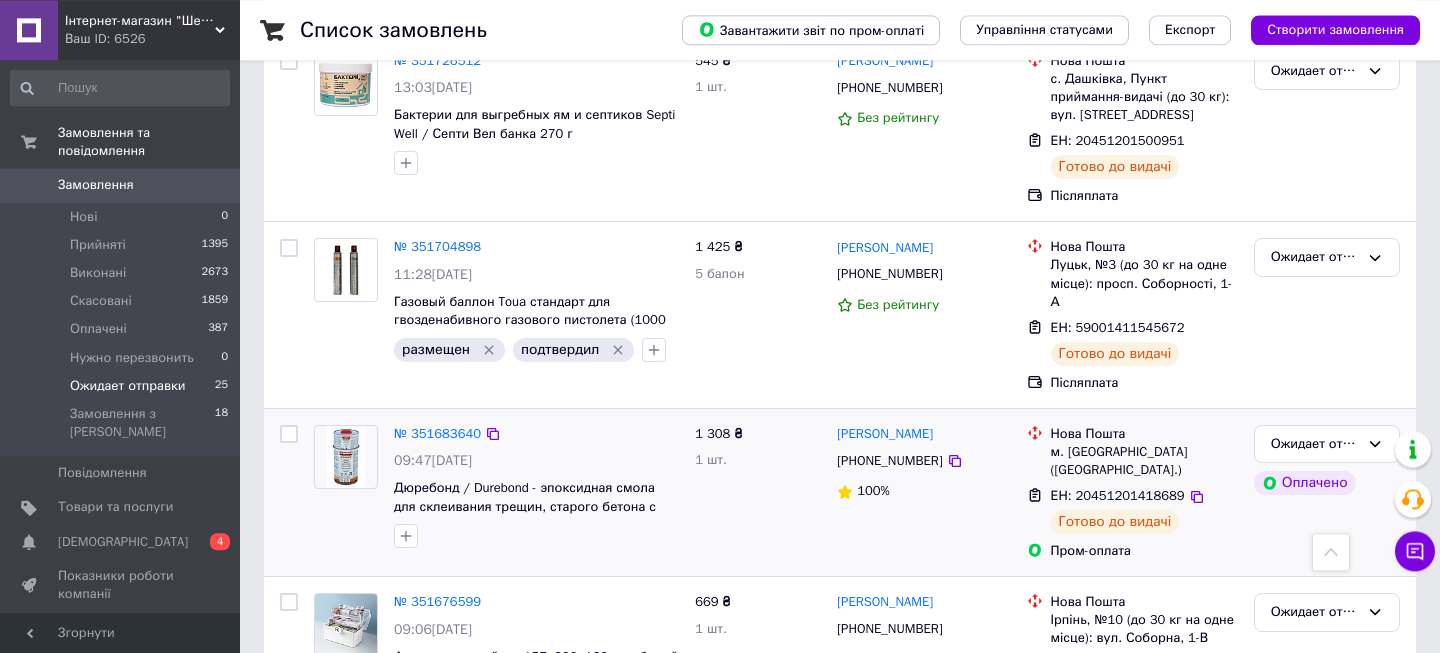 scroll, scrollTop: 3132, scrollLeft: 0, axis: vertical 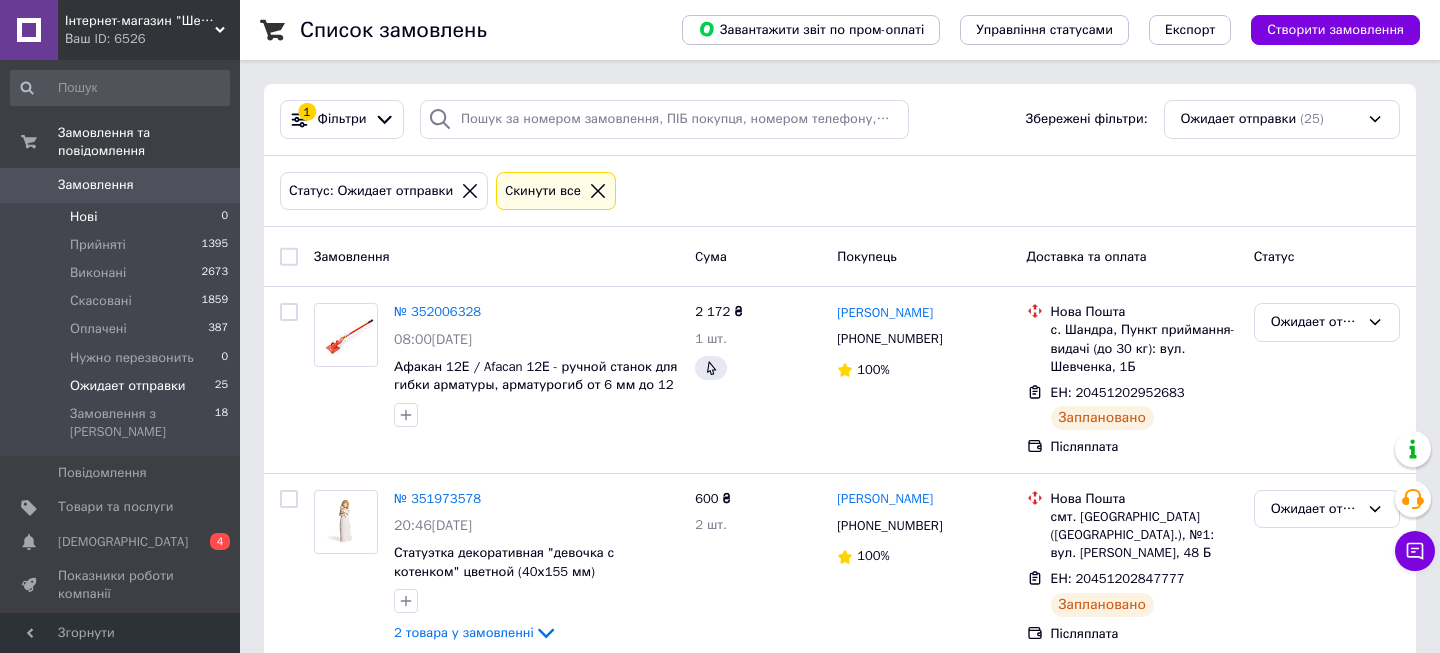 drag, startPoint x: 122, startPoint y: 173, endPoint x: 166, endPoint y: 185, distance: 45.607018 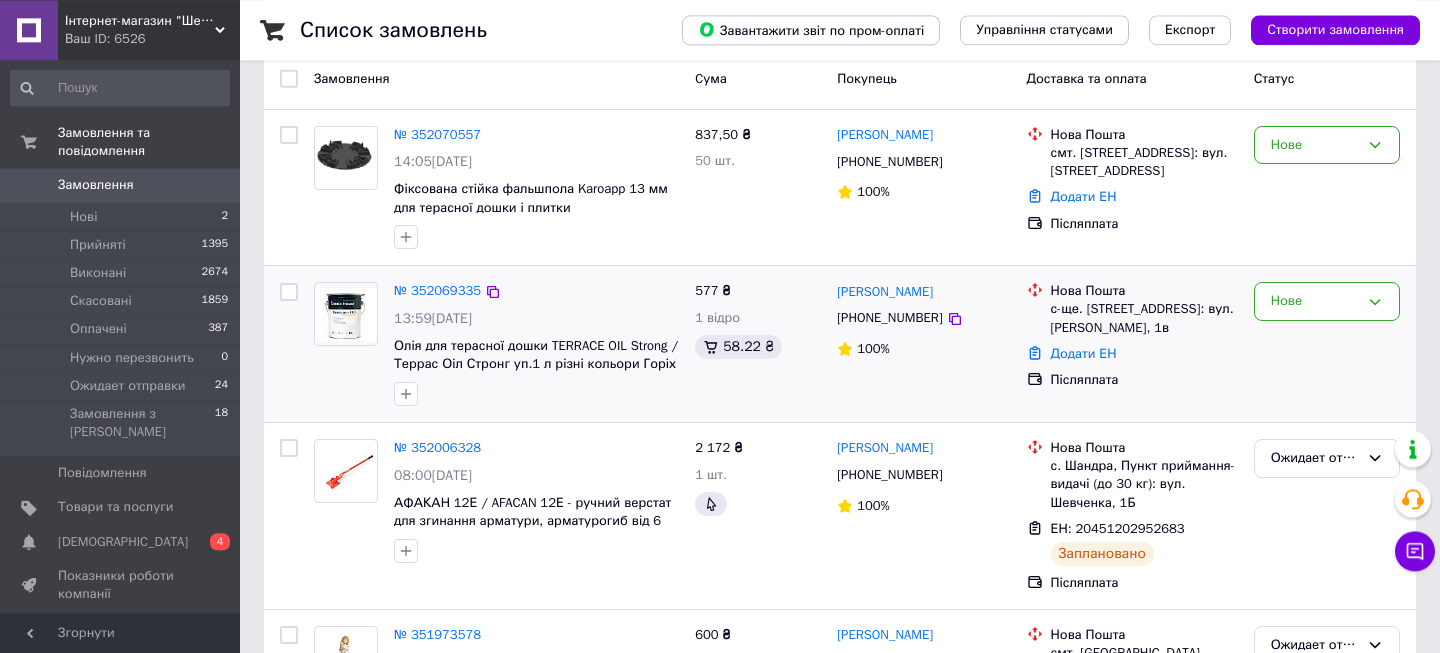 scroll, scrollTop: 108, scrollLeft: 0, axis: vertical 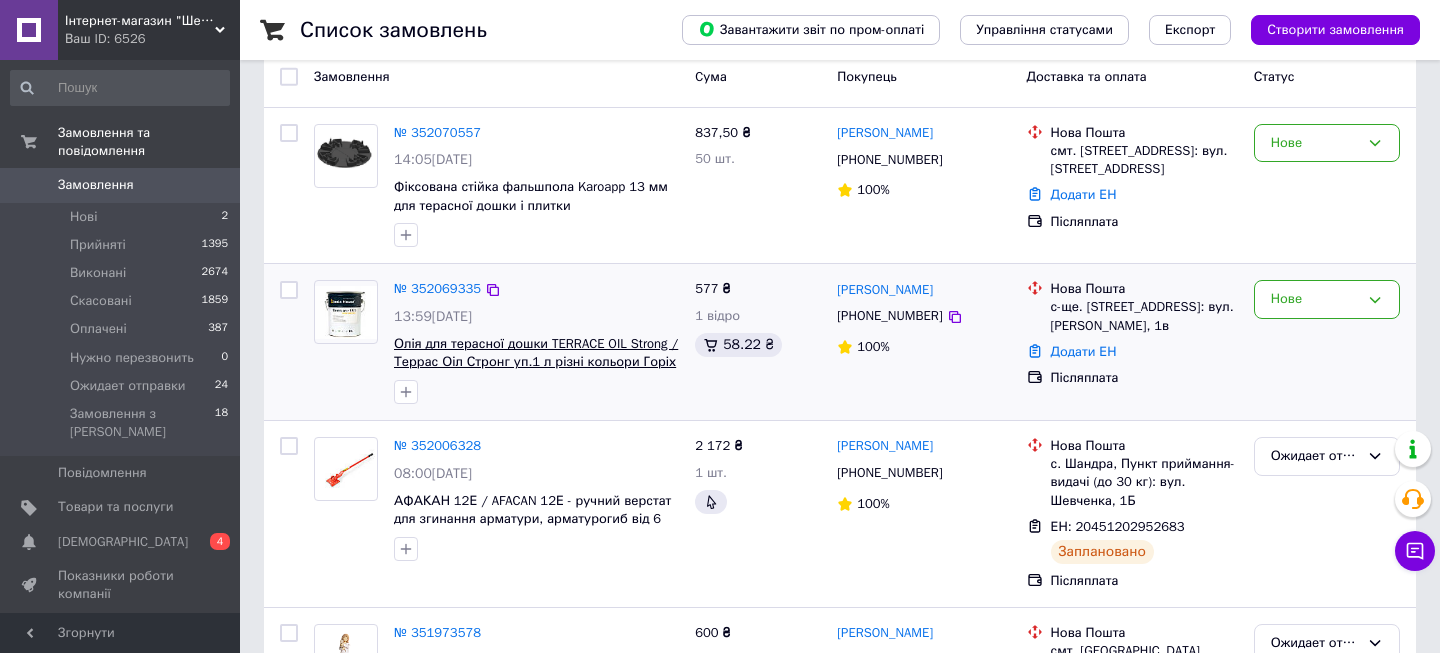 click on "Олія для терасної дошки TERRACE OIL Strong / Террас Оіл Стронг уп.1 л різні кольори Горіх" at bounding box center (536, 353) 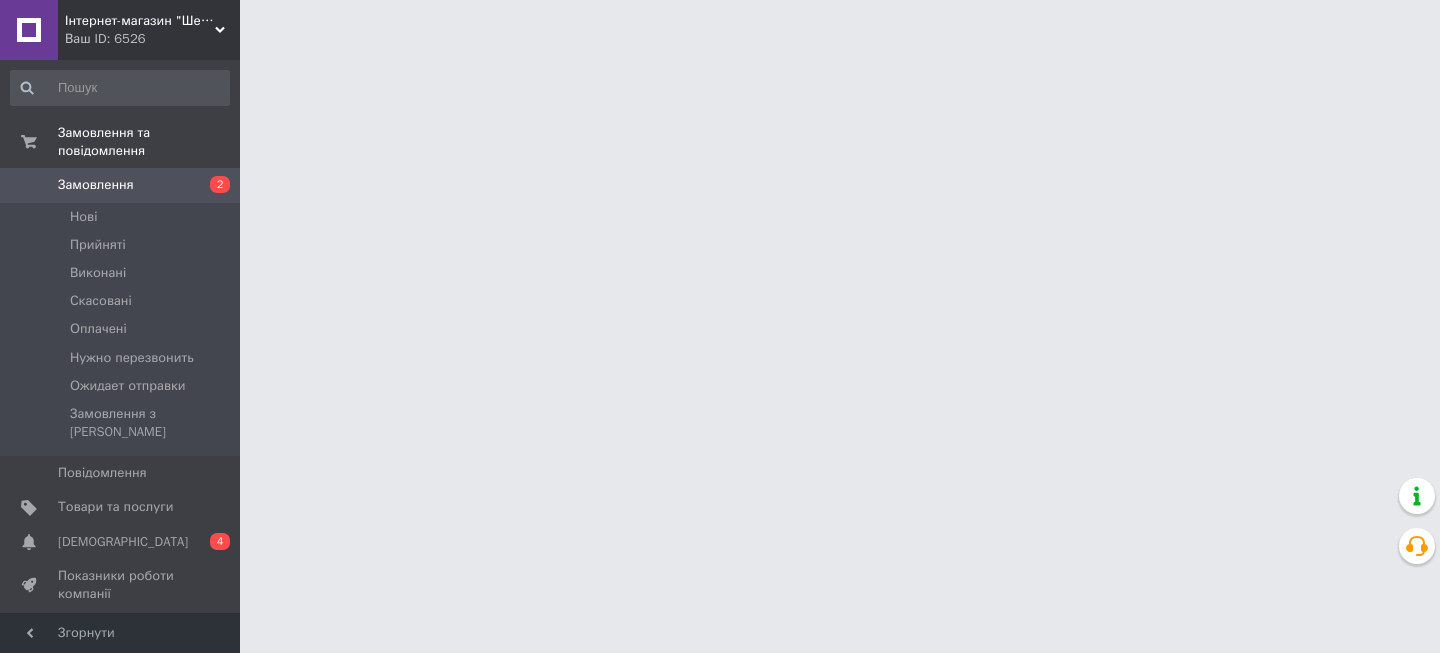 scroll, scrollTop: 0, scrollLeft: 0, axis: both 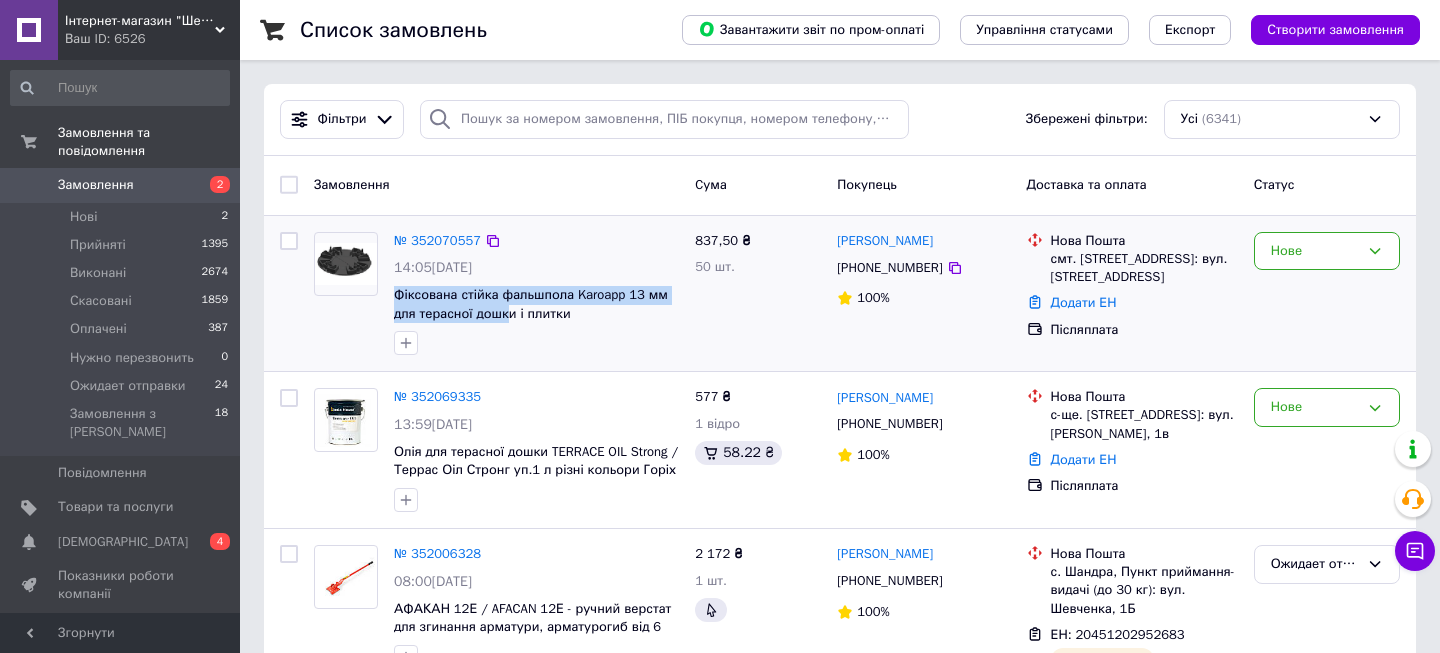 drag, startPoint x: 467, startPoint y: 311, endPoint x: 575, endPoint y: 317, distance: 108.16654 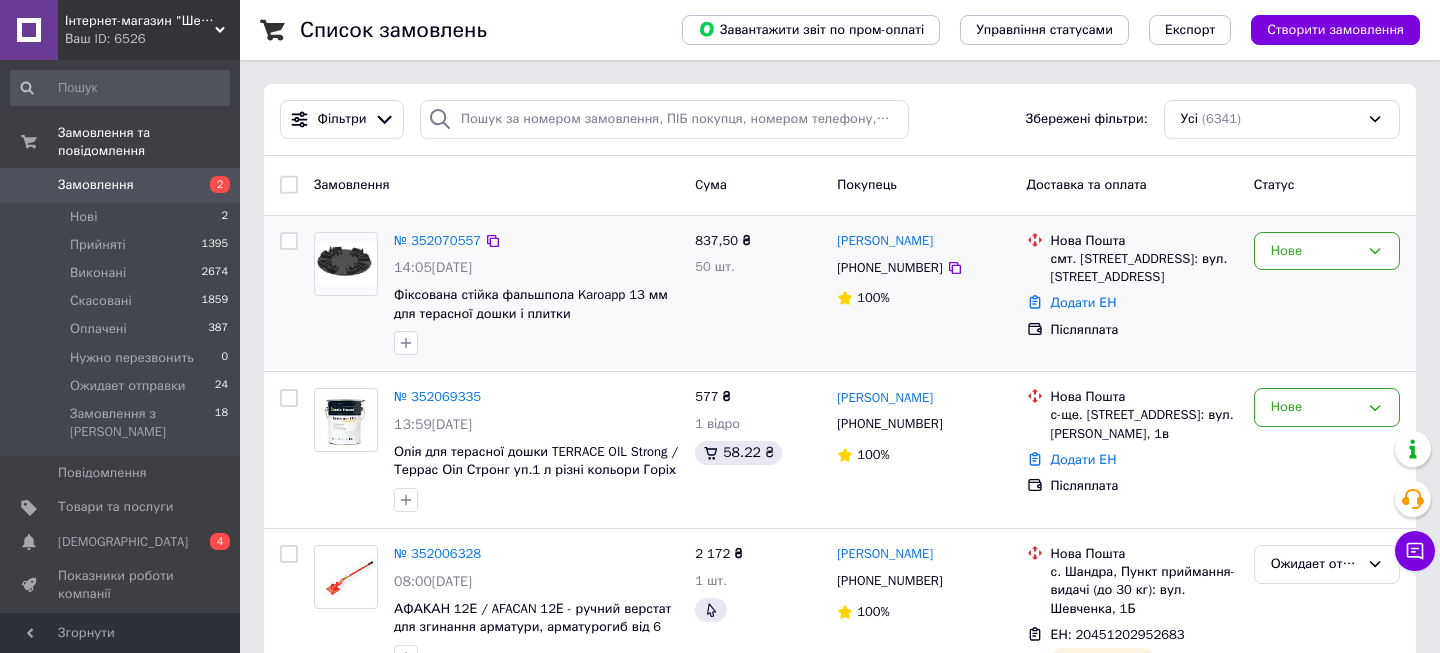 click at bounding box center [536, 343] 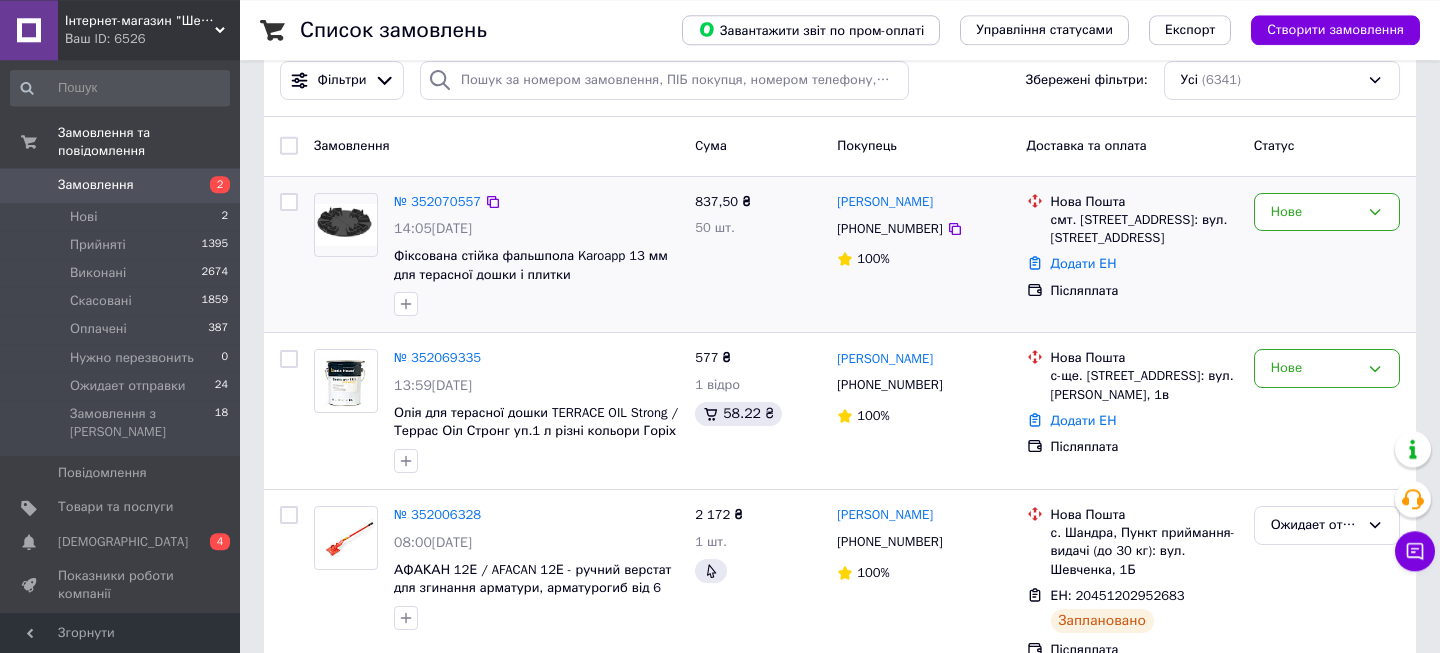 scroll, scrollTop: 0, scrollLeft: 0, axis: both 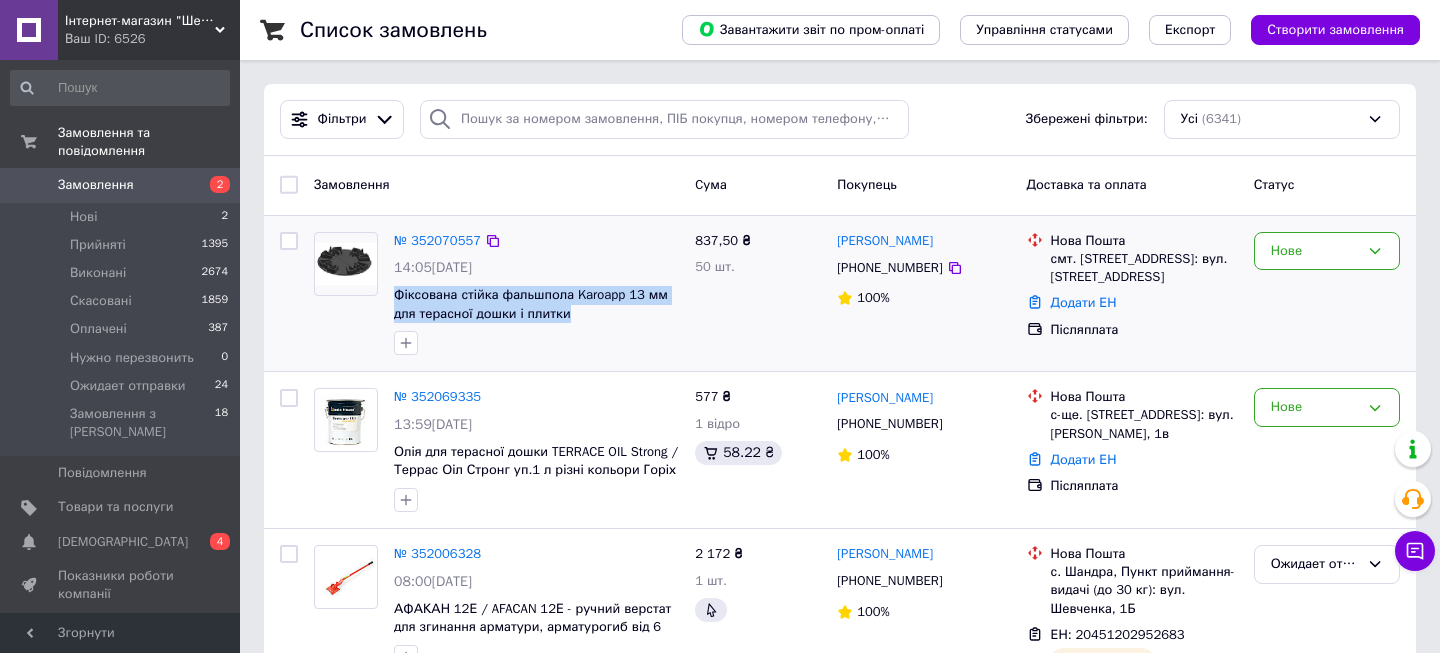 drag, startPoint x: 387, startPoint y: 294, endPoint x: 563, endPoint y: 328, distance: 179.25401 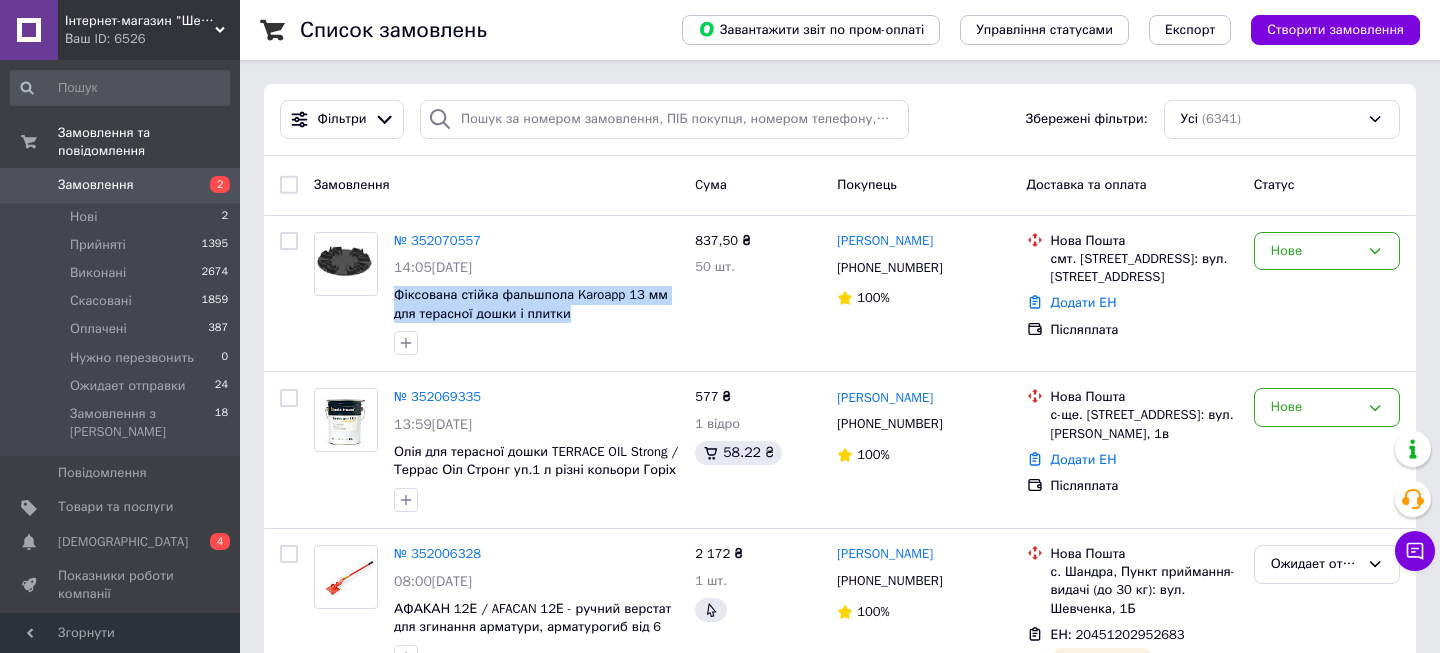copy on "Фіксована стійка фальшпола Karoapp 13 мм для терасної дошки і плитки" 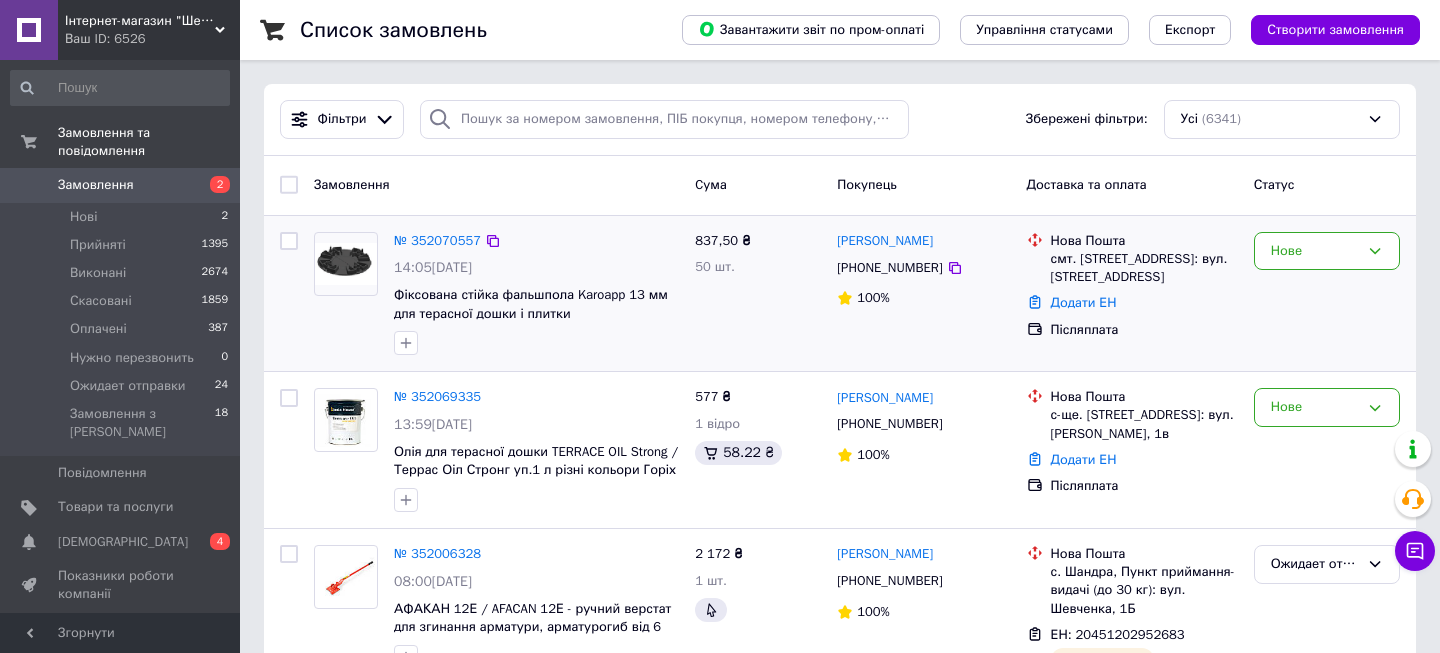 click at bounding box center [536, 343] 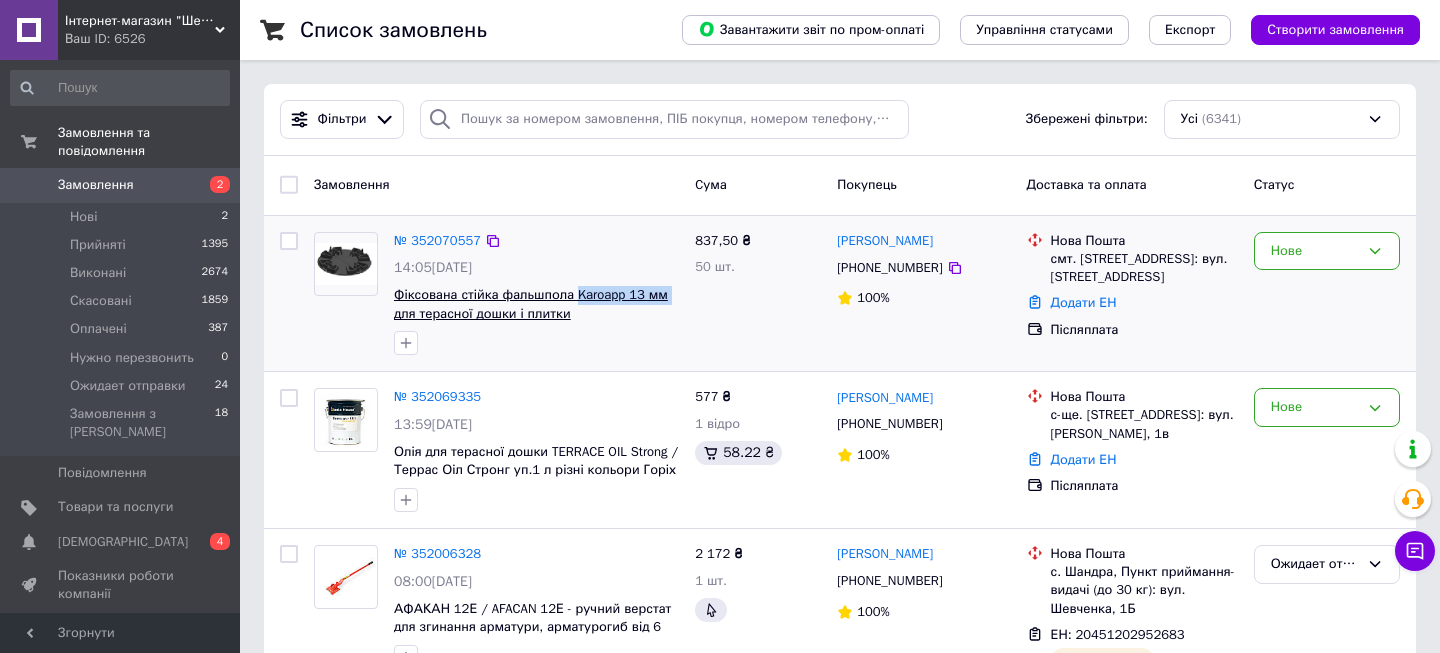 drag, startPoint x: 672, startPoint y: 296, endPoint x: 568, endPoint y: 293, distance: 104.04326 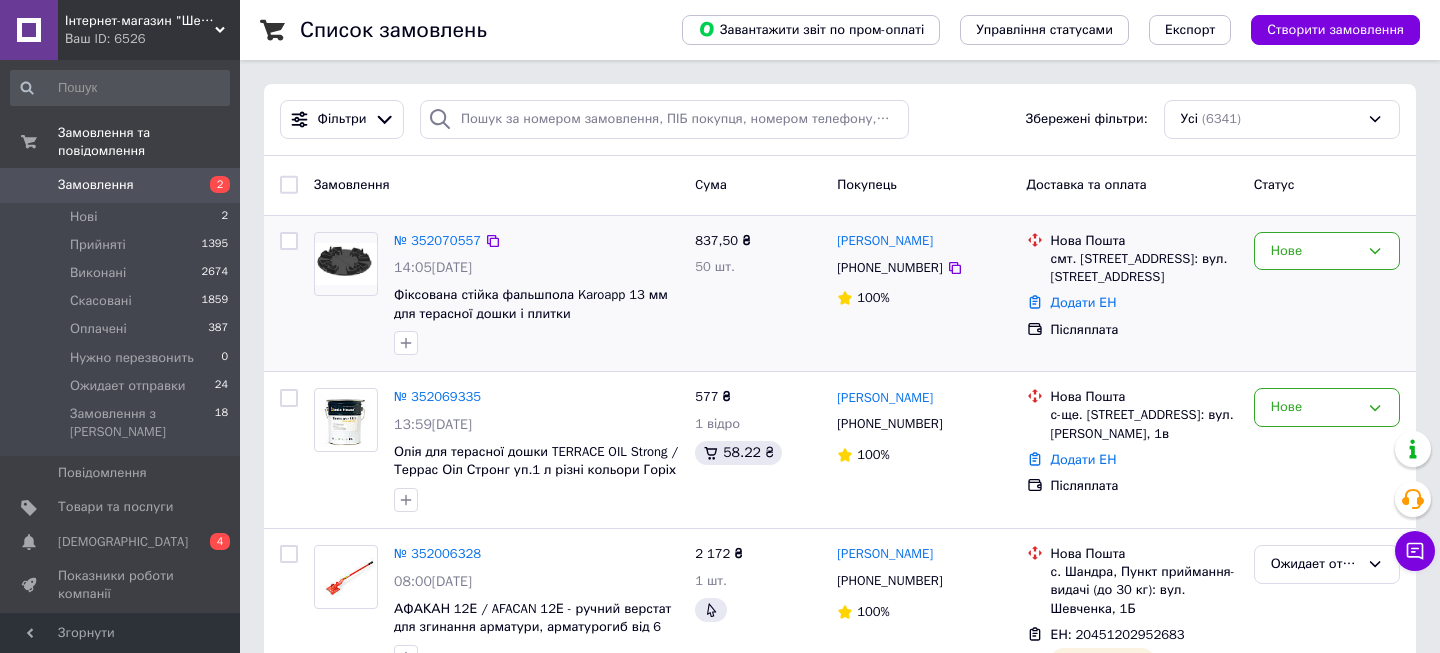 click at bounding box center (536, 343) 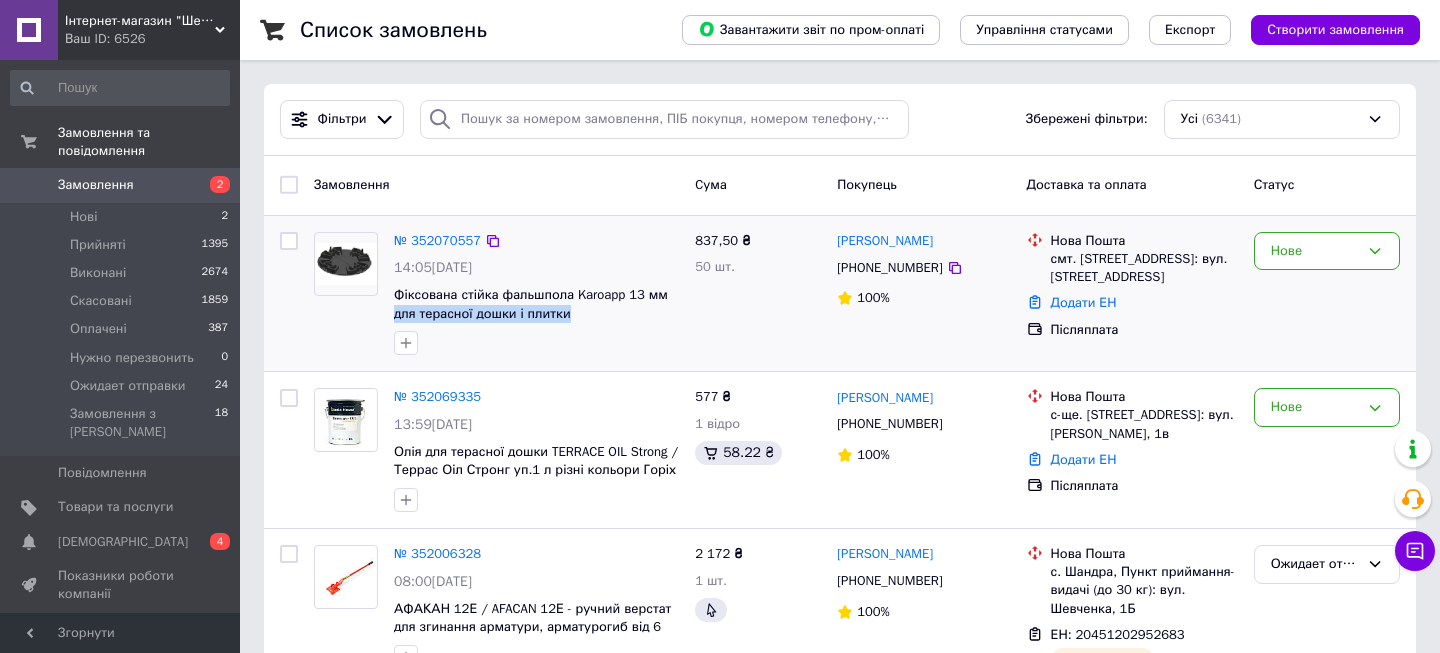 drag, startPoint x: 388, startPoint y: 305, endPoint x: 605, endPoint y: 338, distance: 219.49487 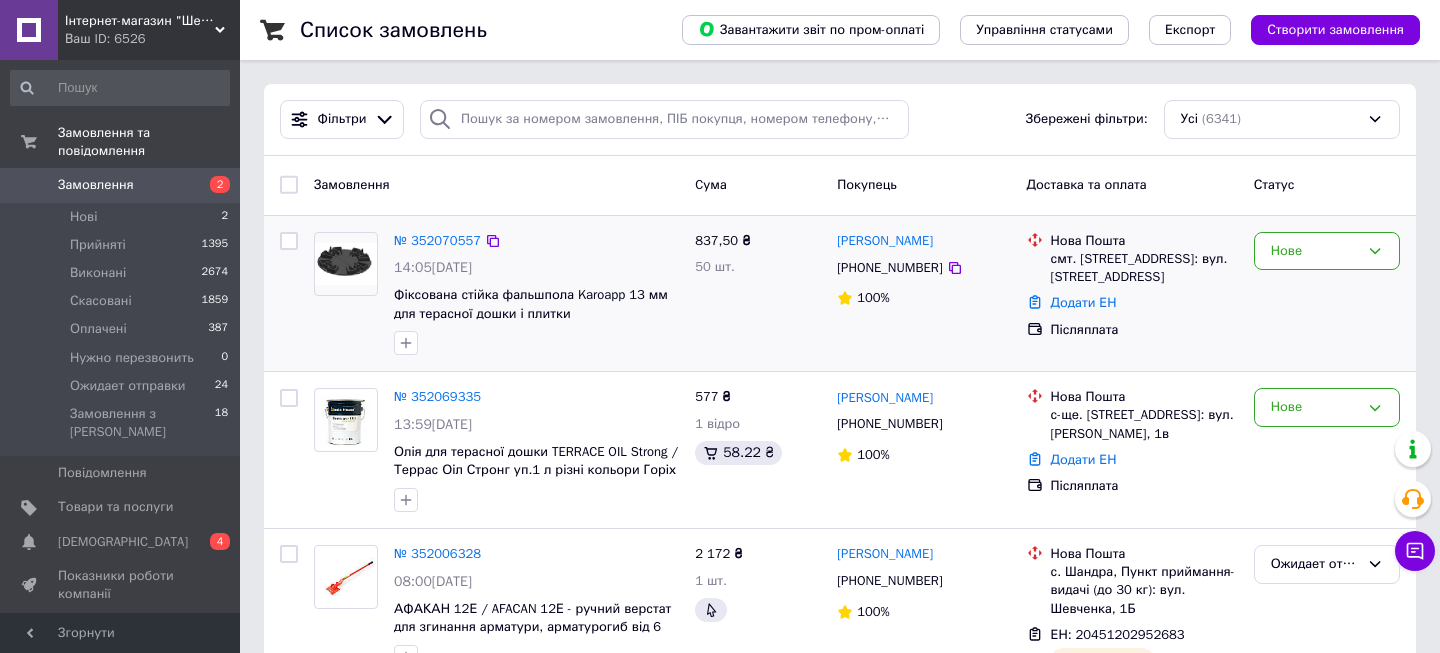 click at bounding box center (536, 343) 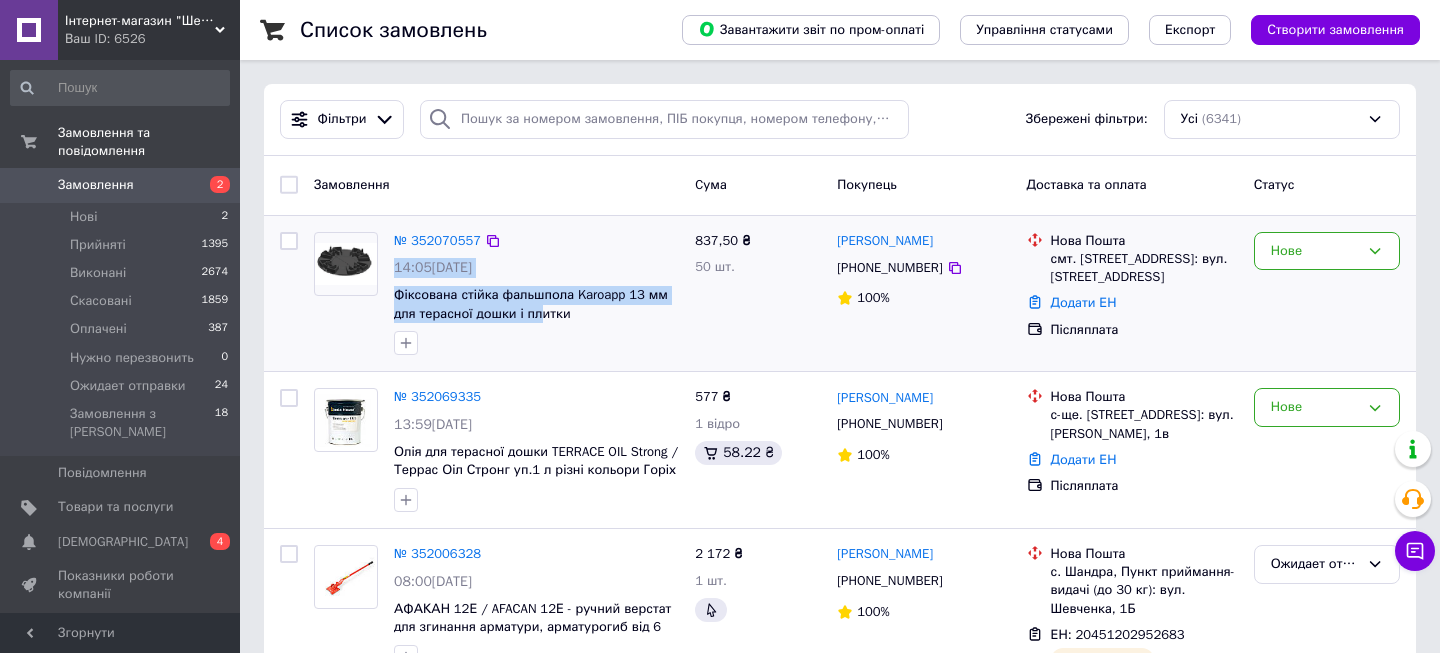 drag, startPoint x: 383, startPoint y: 293, endPoint x: 599, endPoint y: 335, distance: 220.04546 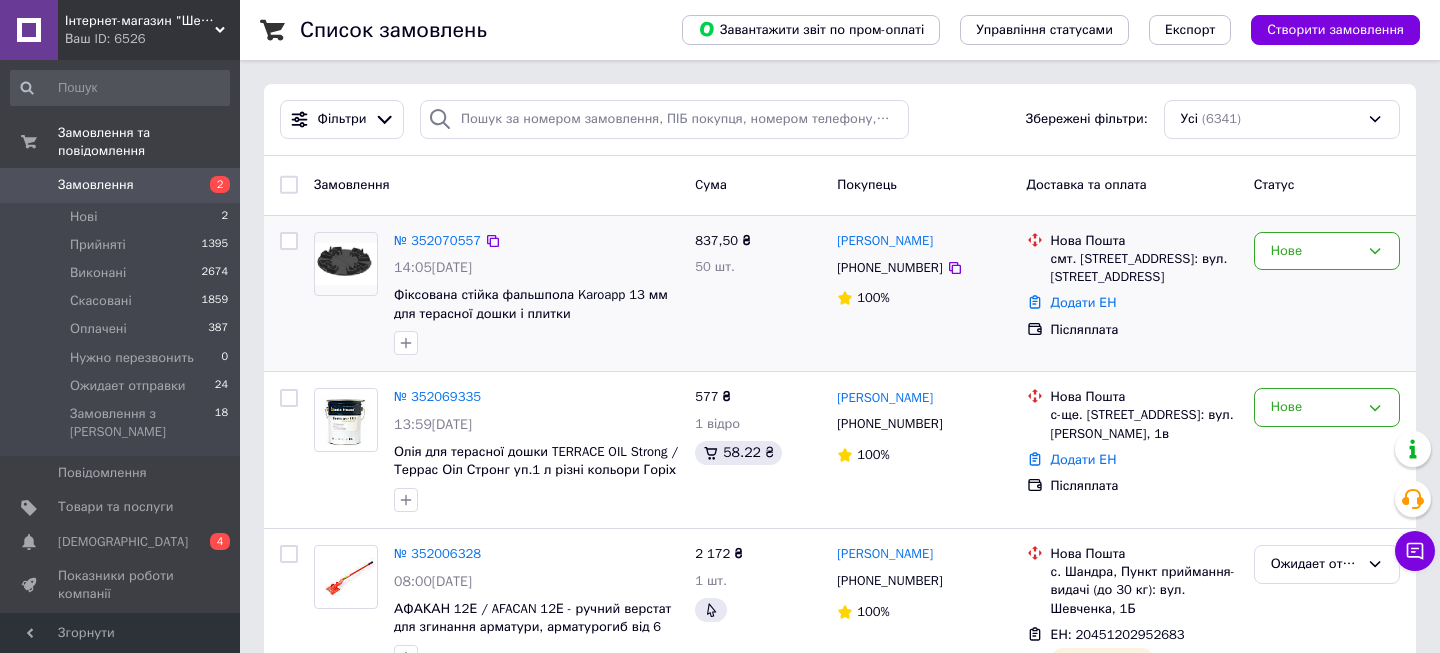click at bounding box center [536, 343] 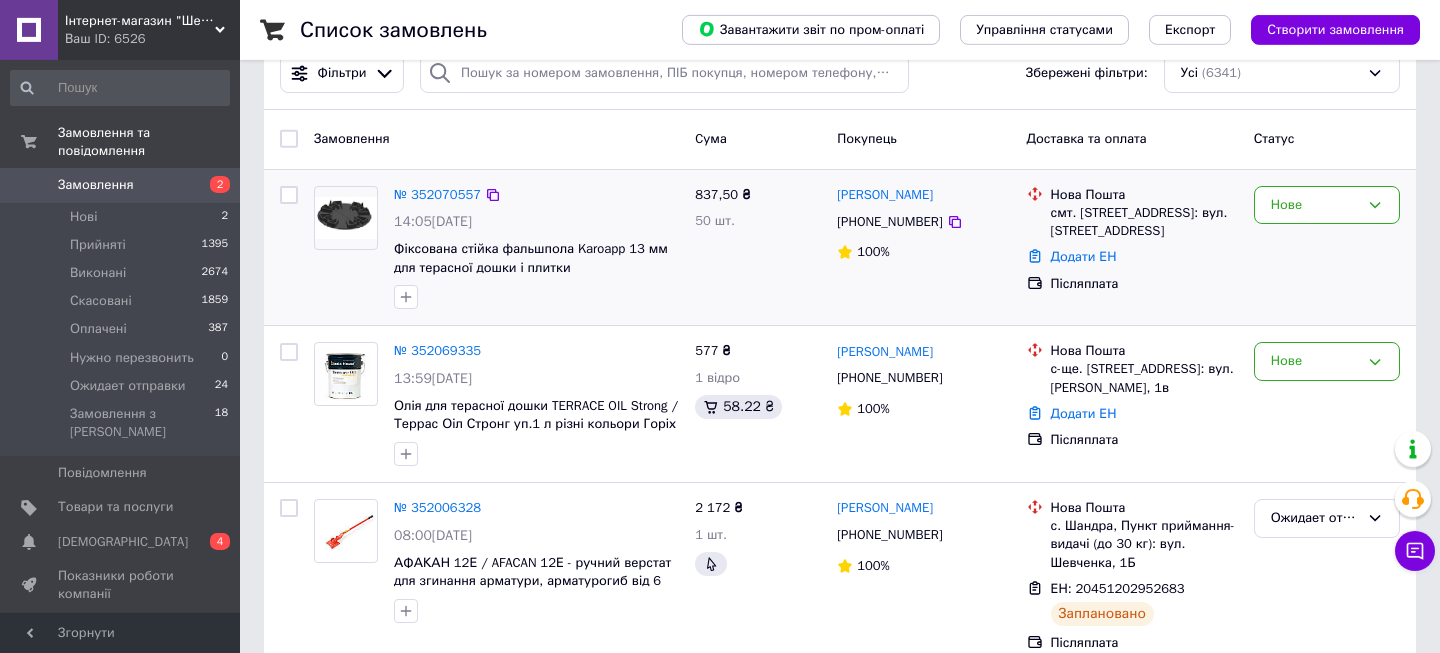 scroll, scrollTop: 0, scrollLeft: 0, axis: both 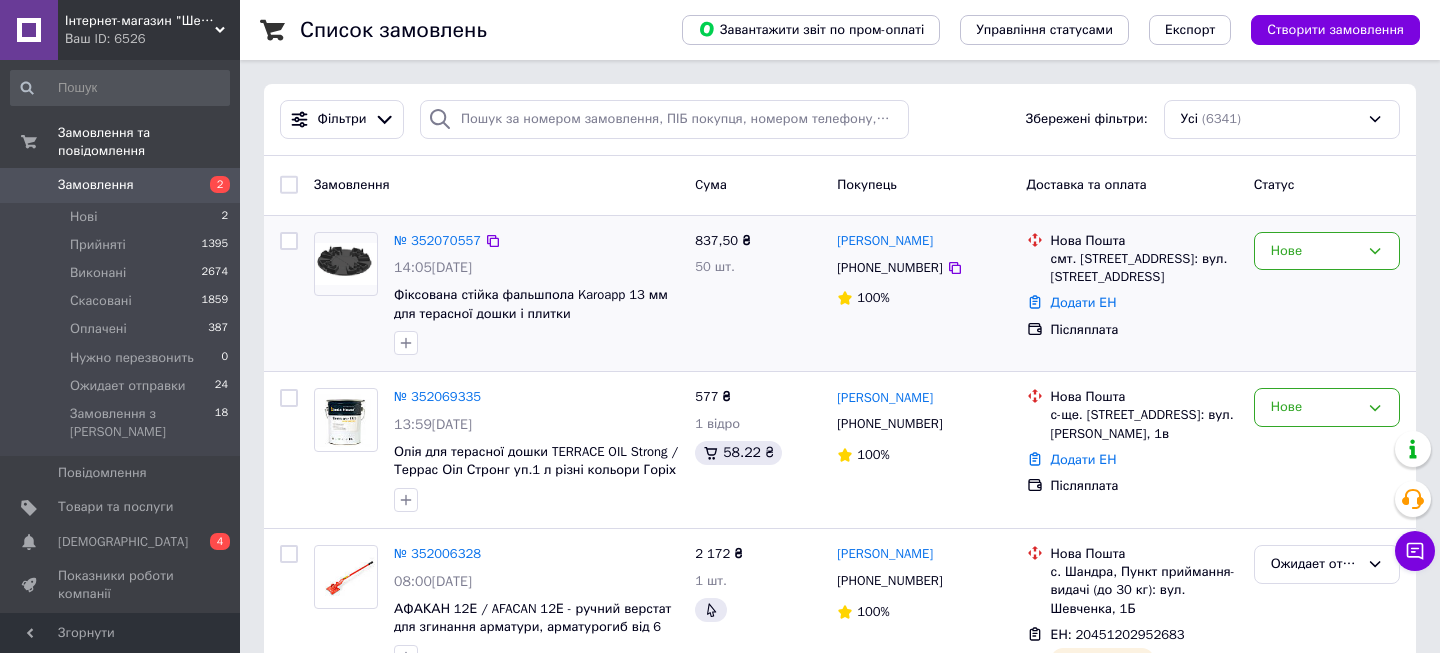 click at bounding box center [536, 343] 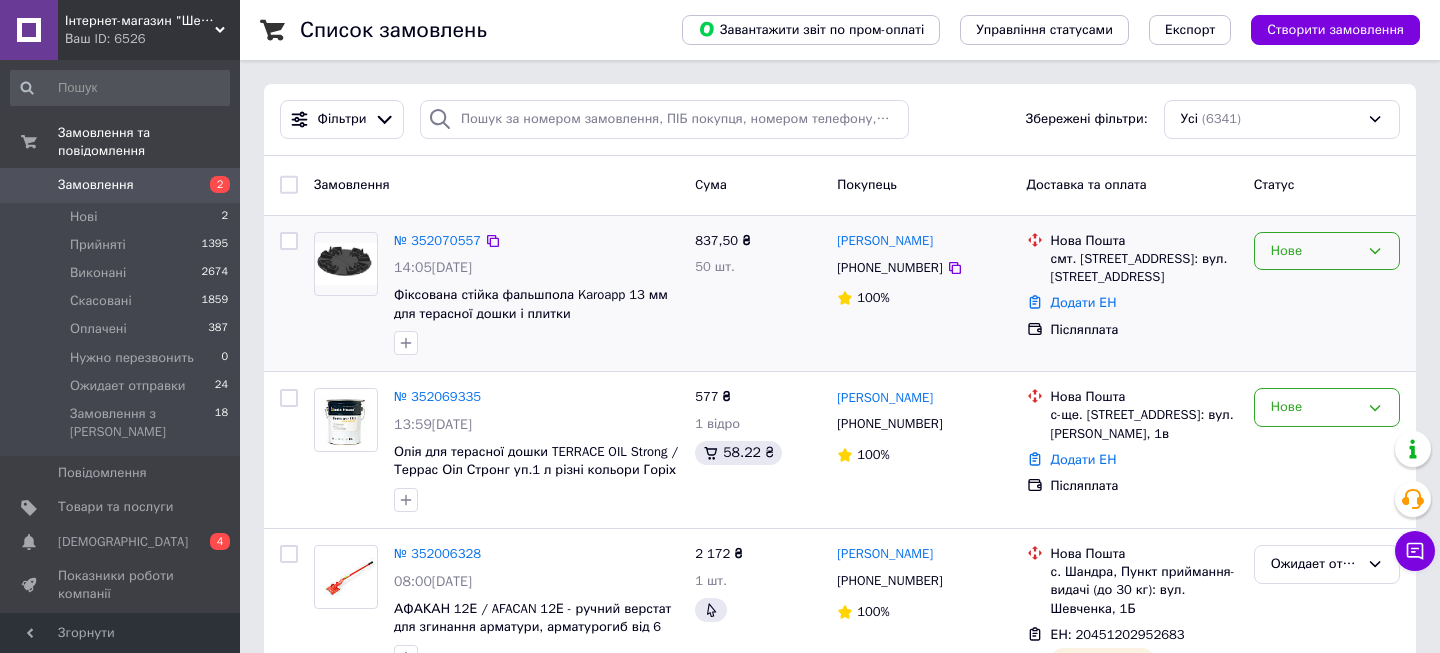 click on "Нове" at bounding box center (1315, 251) 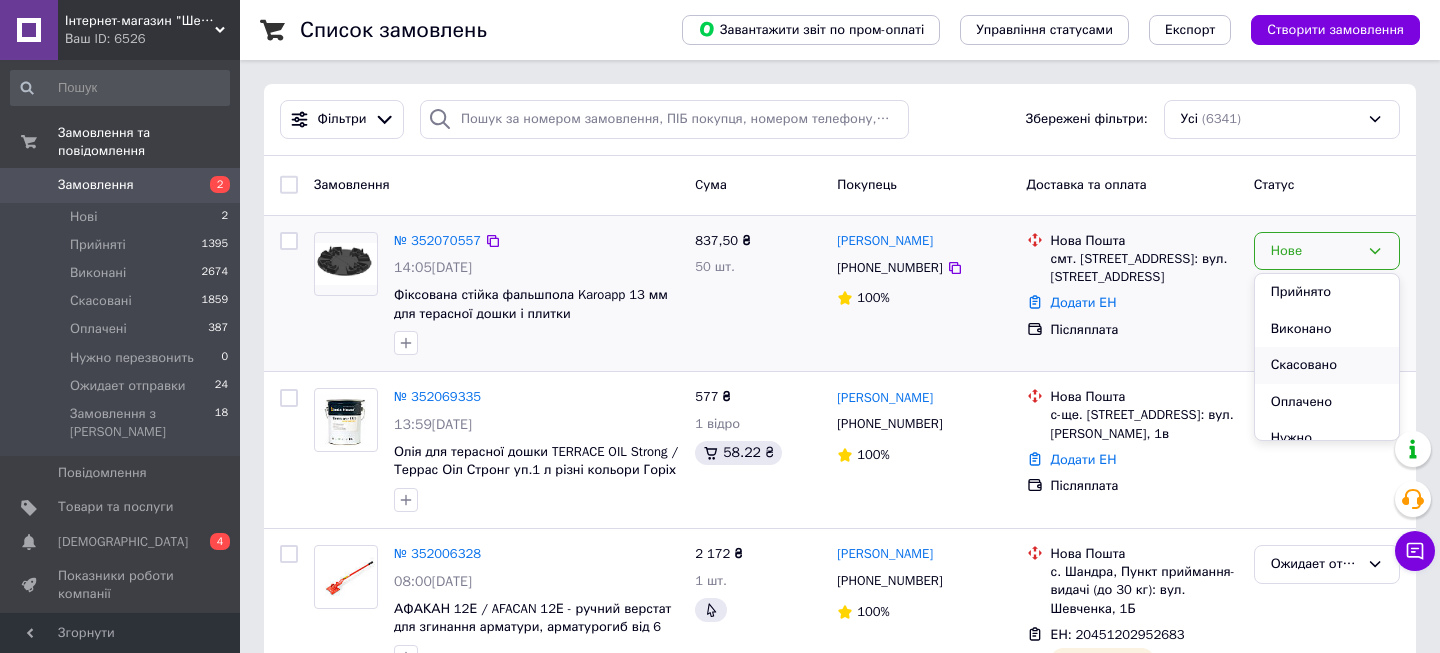 click on "Скасовано" at bounding box center [1327, 365] 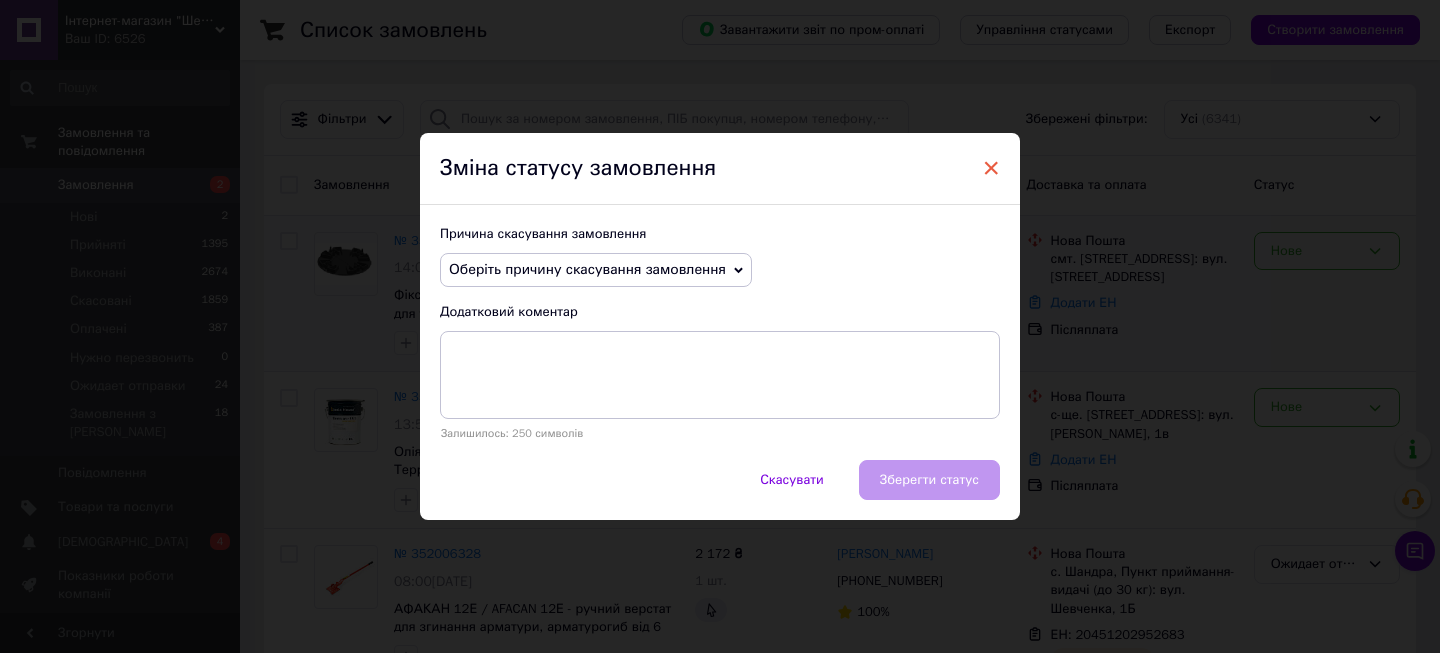 click on "×" at bounding box center (991, 168) 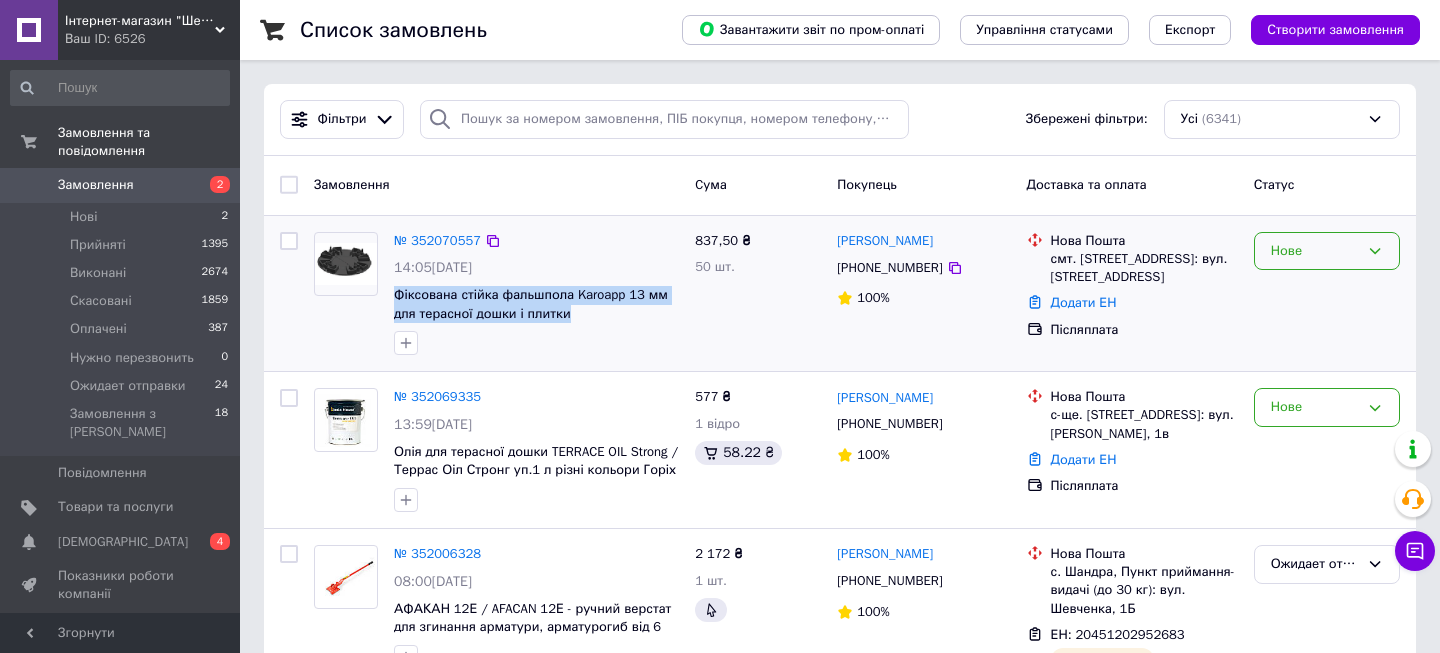 drag, startPoint x: 393, startPoint y: 294, endPoint x: 569, endPoint y: 317, distance: 177.49648 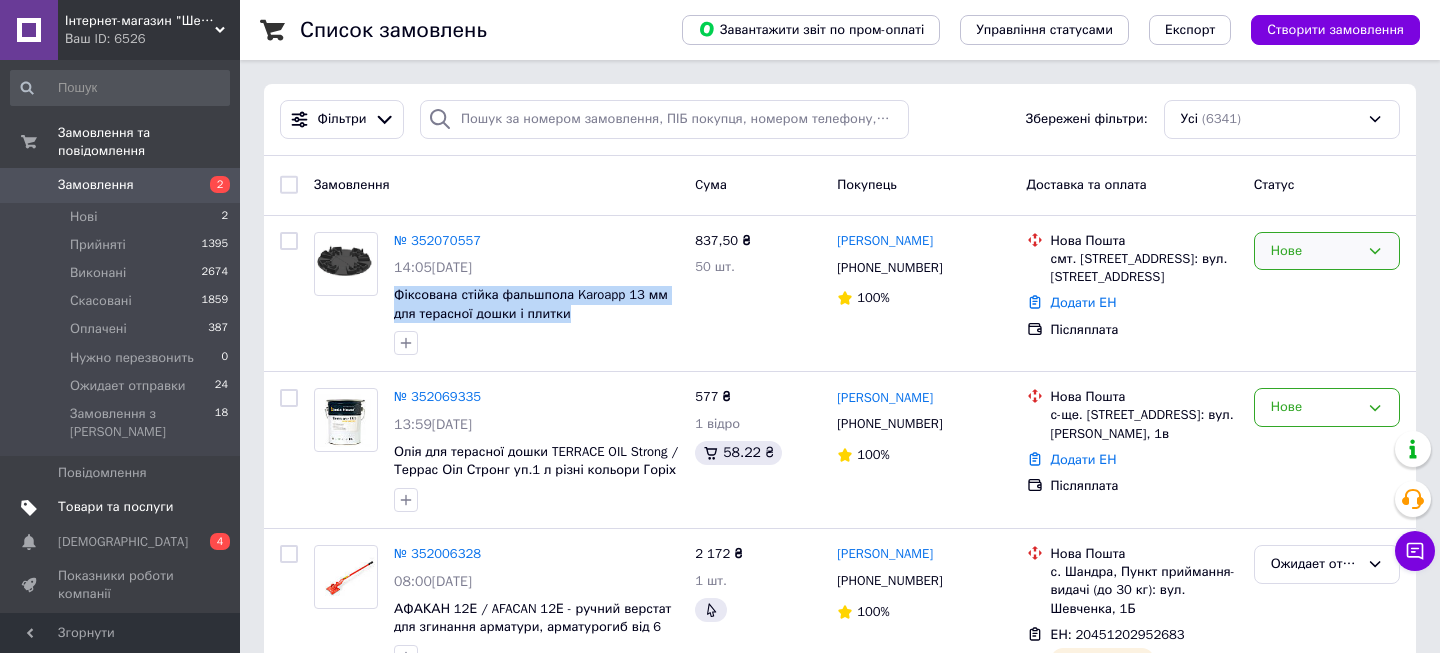 copy on "Фіксована стійка фальшпола Karoapp 13 мм для терасної дошки і плитки" 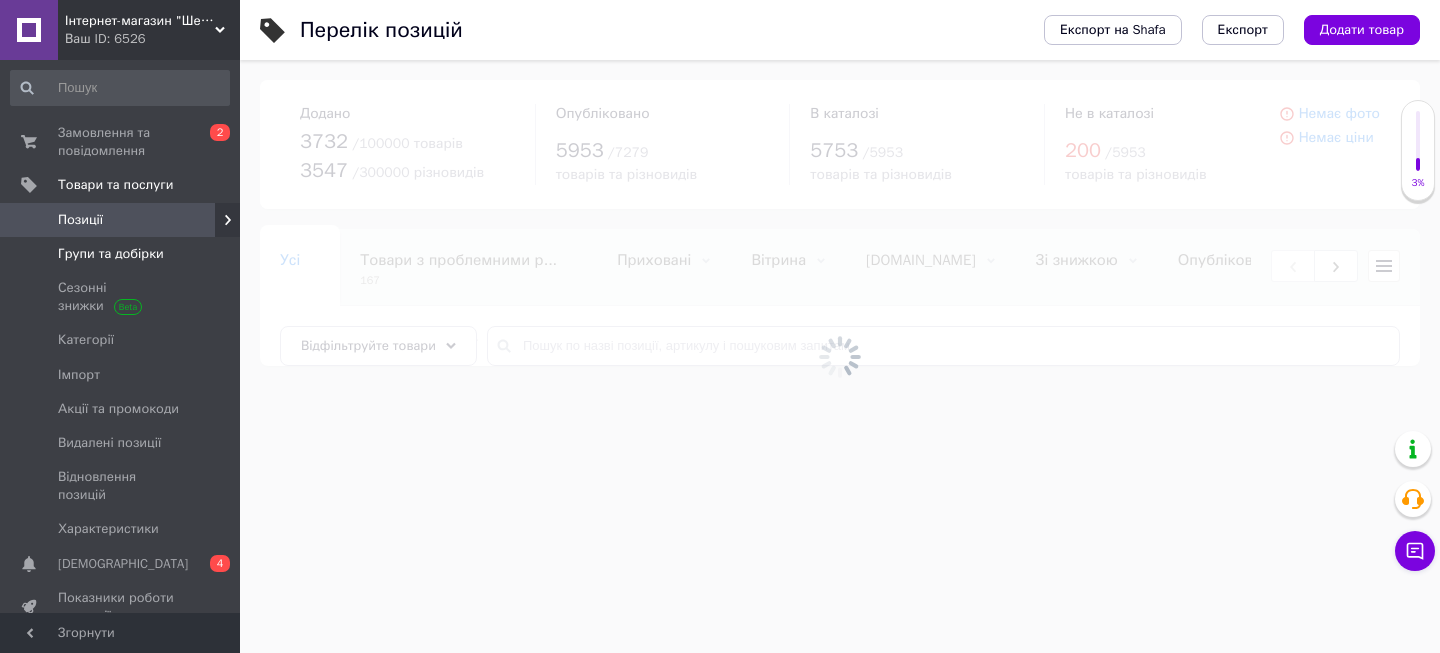click on "Групи та добірки" at bounding box center (120, 254) 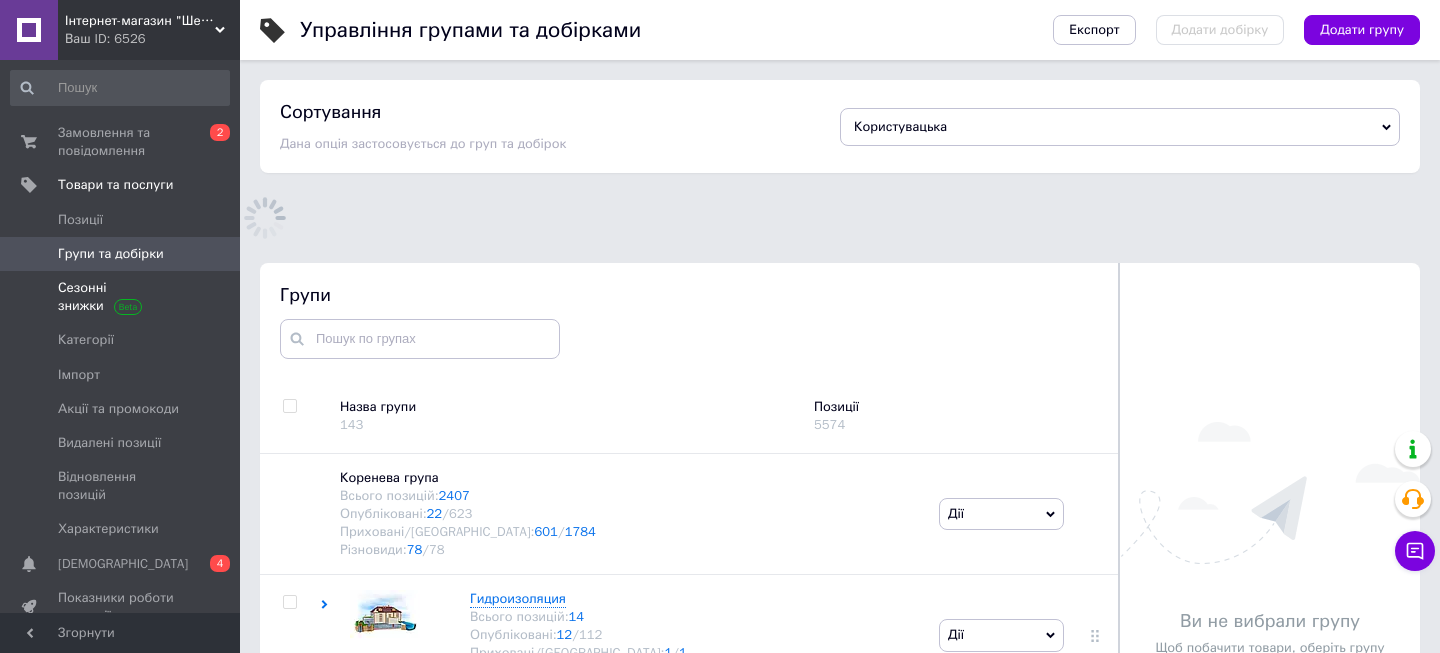 scroll, scrollTop: 183, scrollLeft: 0, axis: vertical 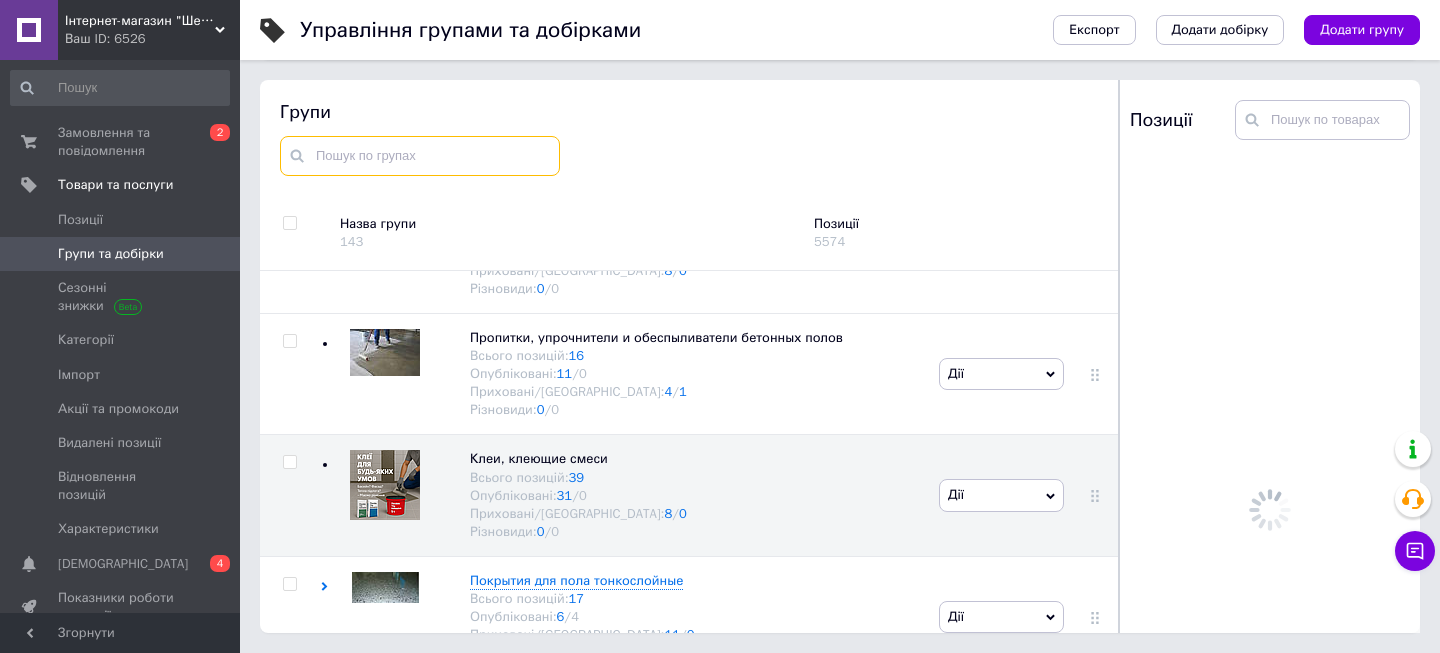 click at bounding box center (420, 156) 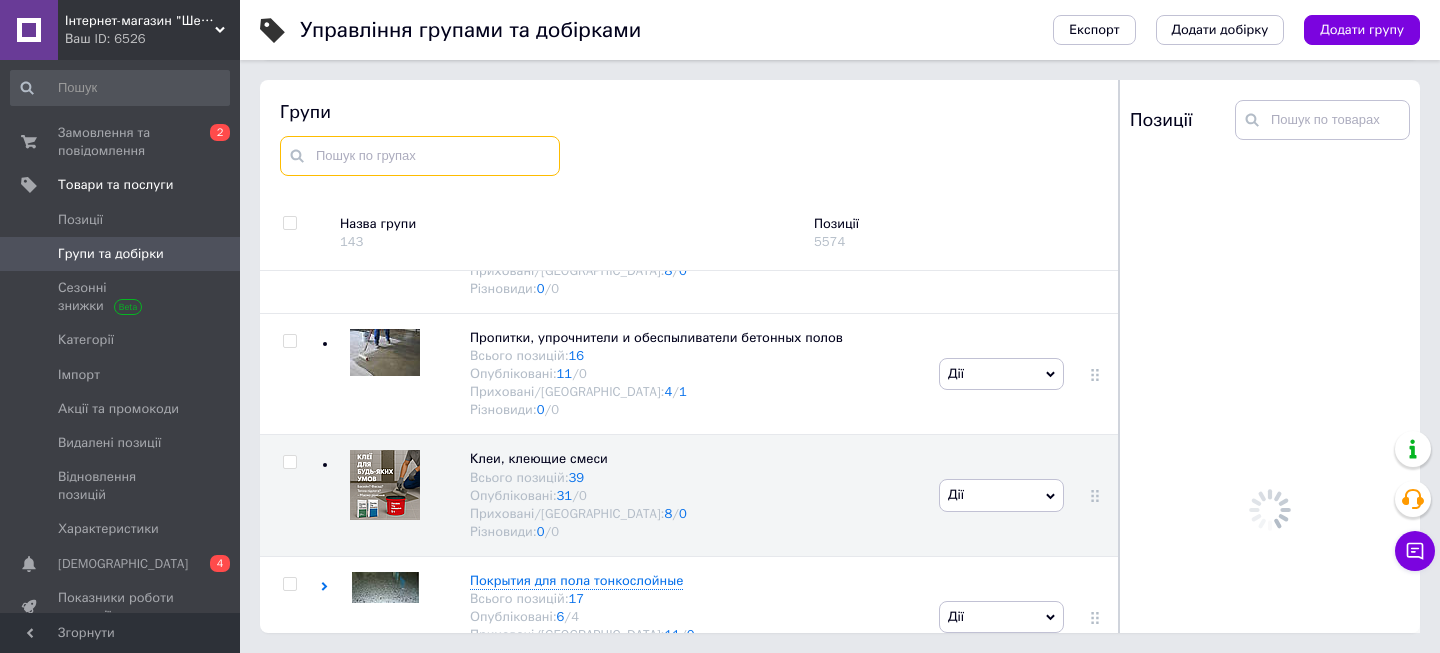 type on "о" 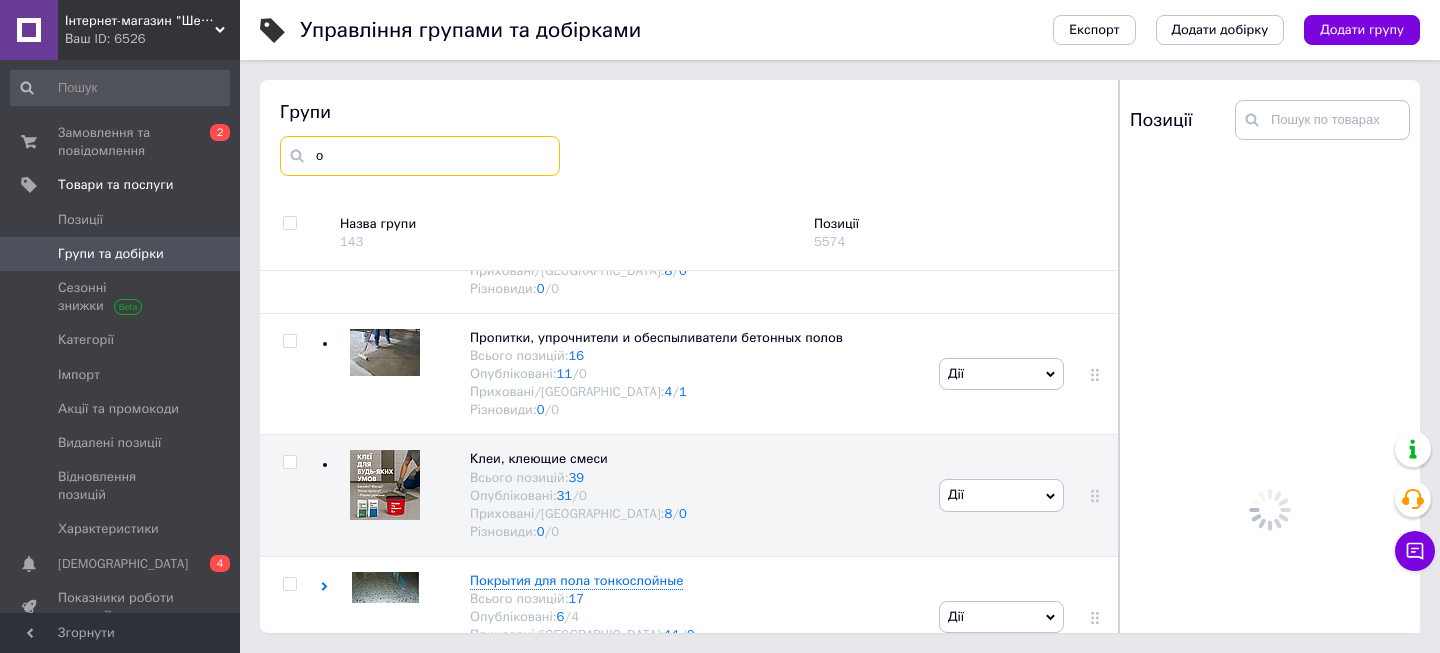 scroll, scrollTop: 0, scrollLeft: 0, axis: both 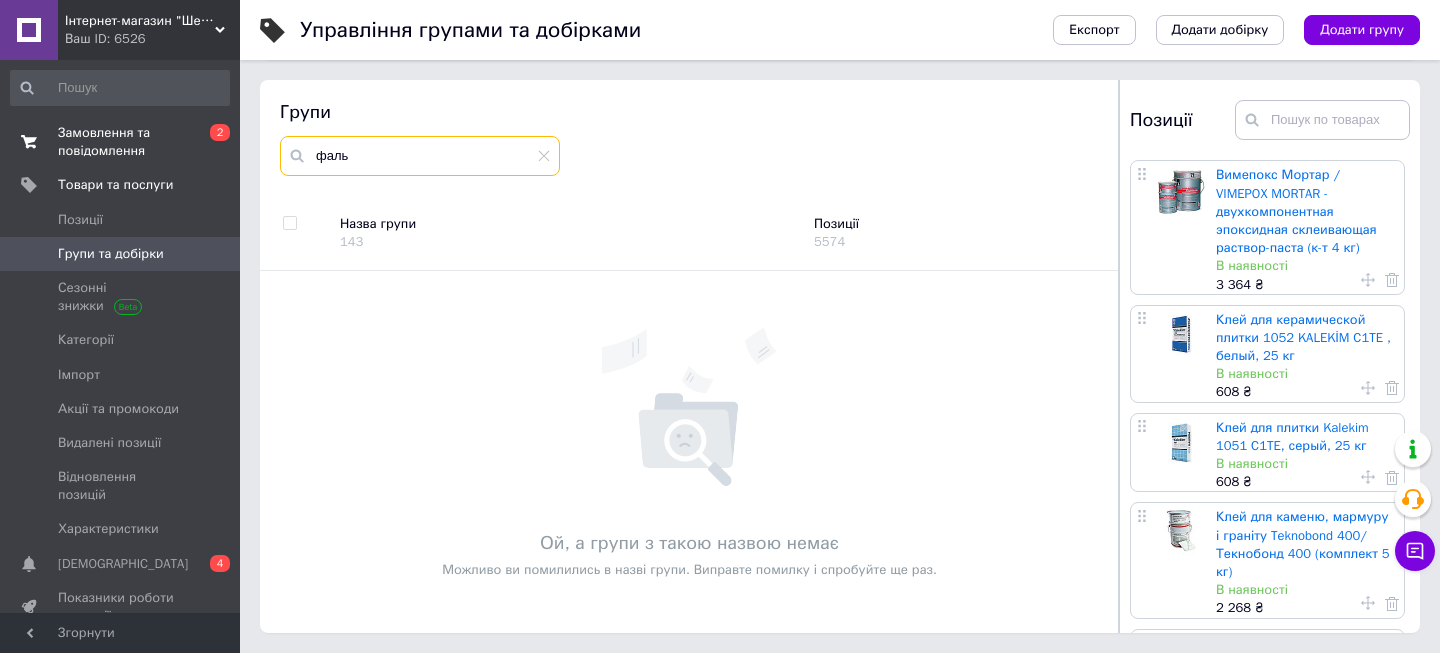 drag, startPoint x: 355, startPoint y: 158, endPoint x: 203, endPoint y: 125, distance: 155.54099 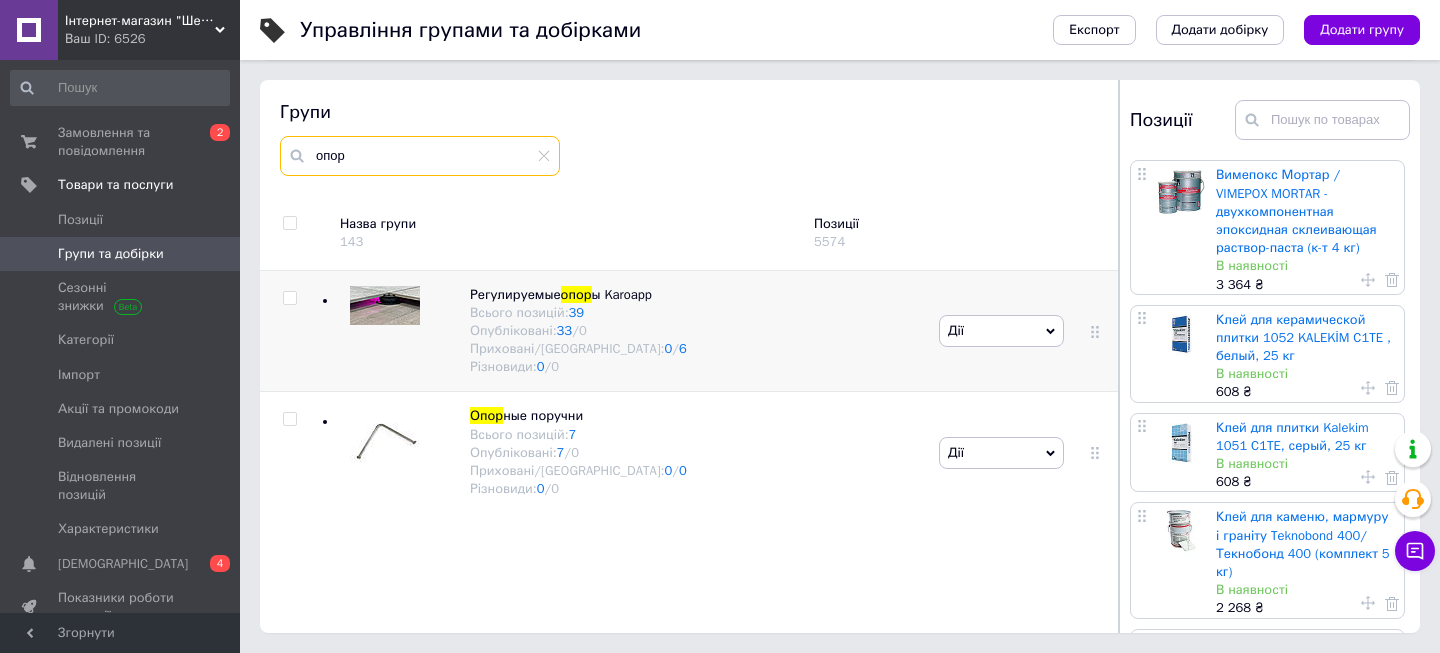 type on "опор" 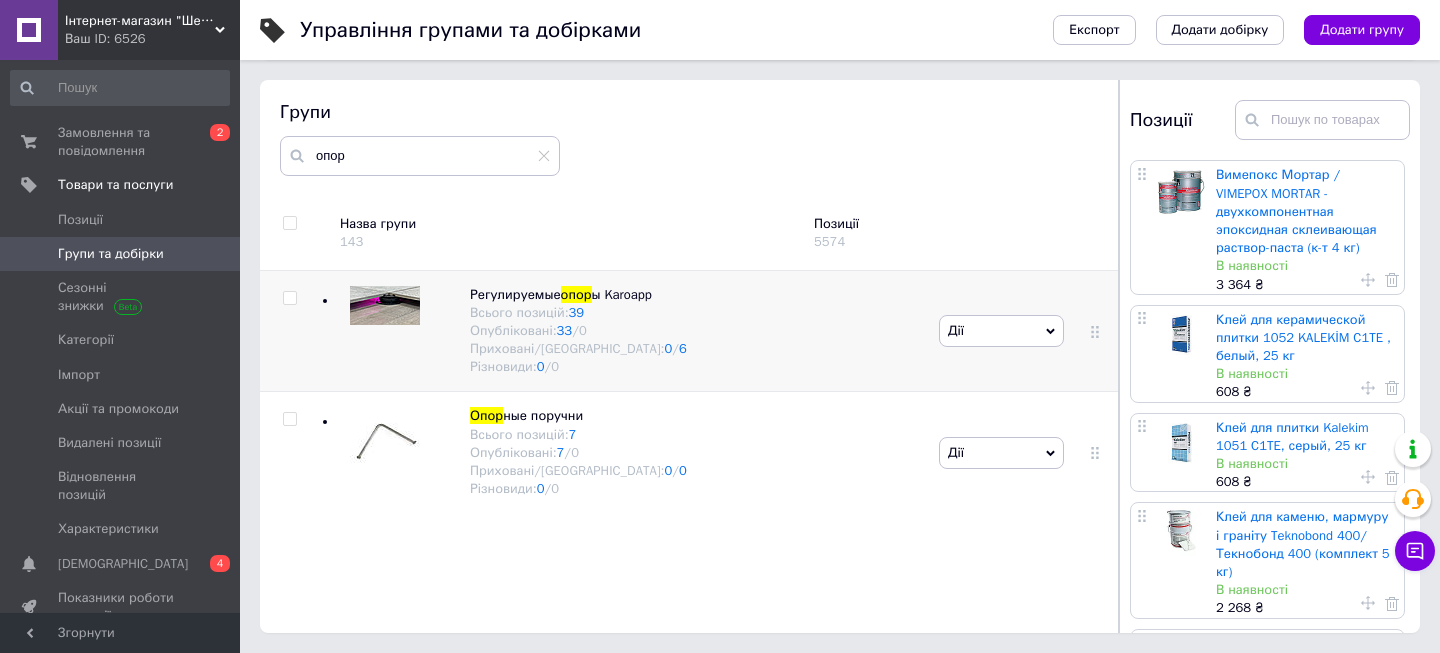 click on "Дії" at bounding box center (1001, 331) 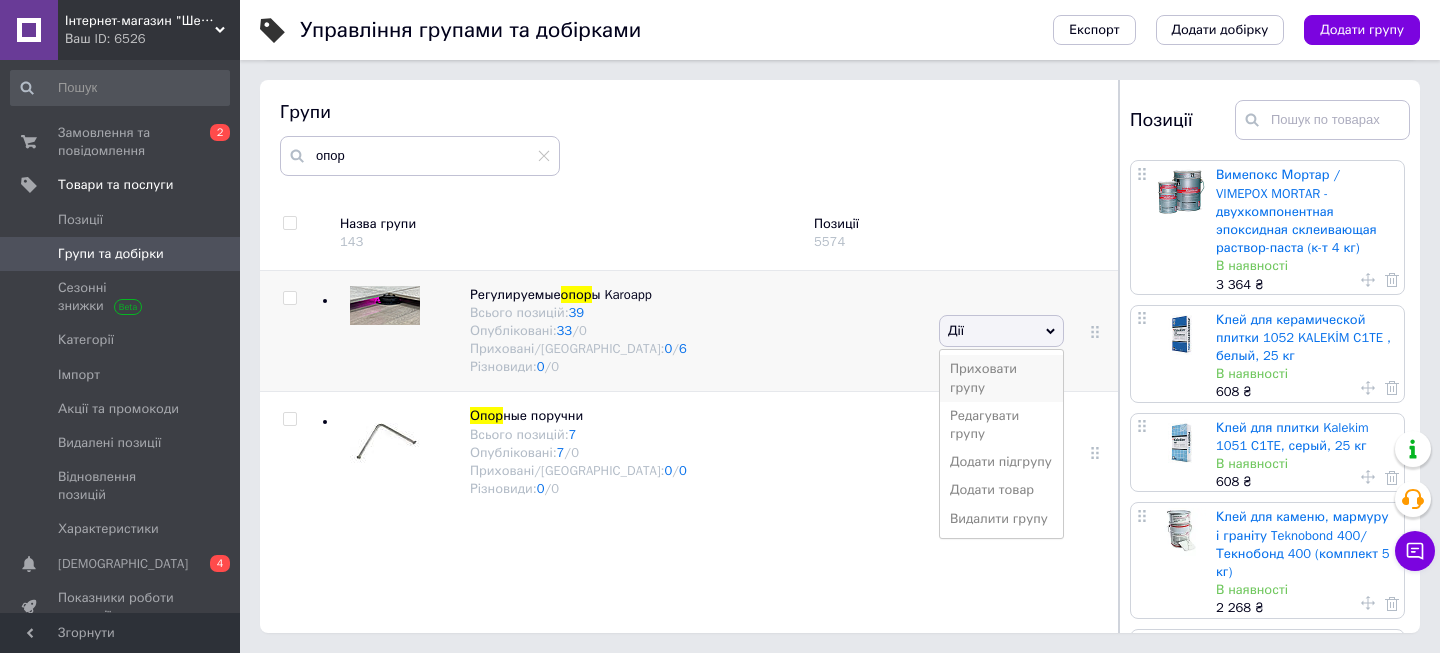 click on "Приховати групу" at bounding box center [1001, 378] 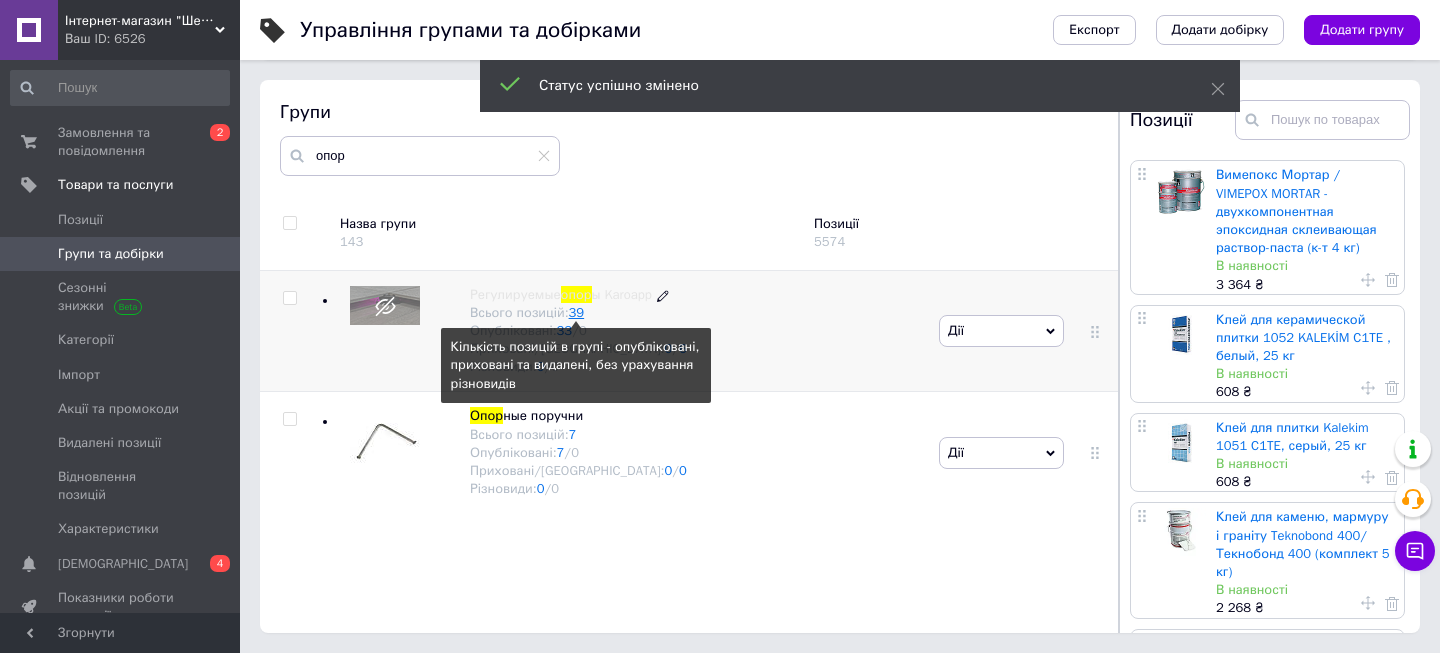 click on "39" at bounding box center (577, 312) 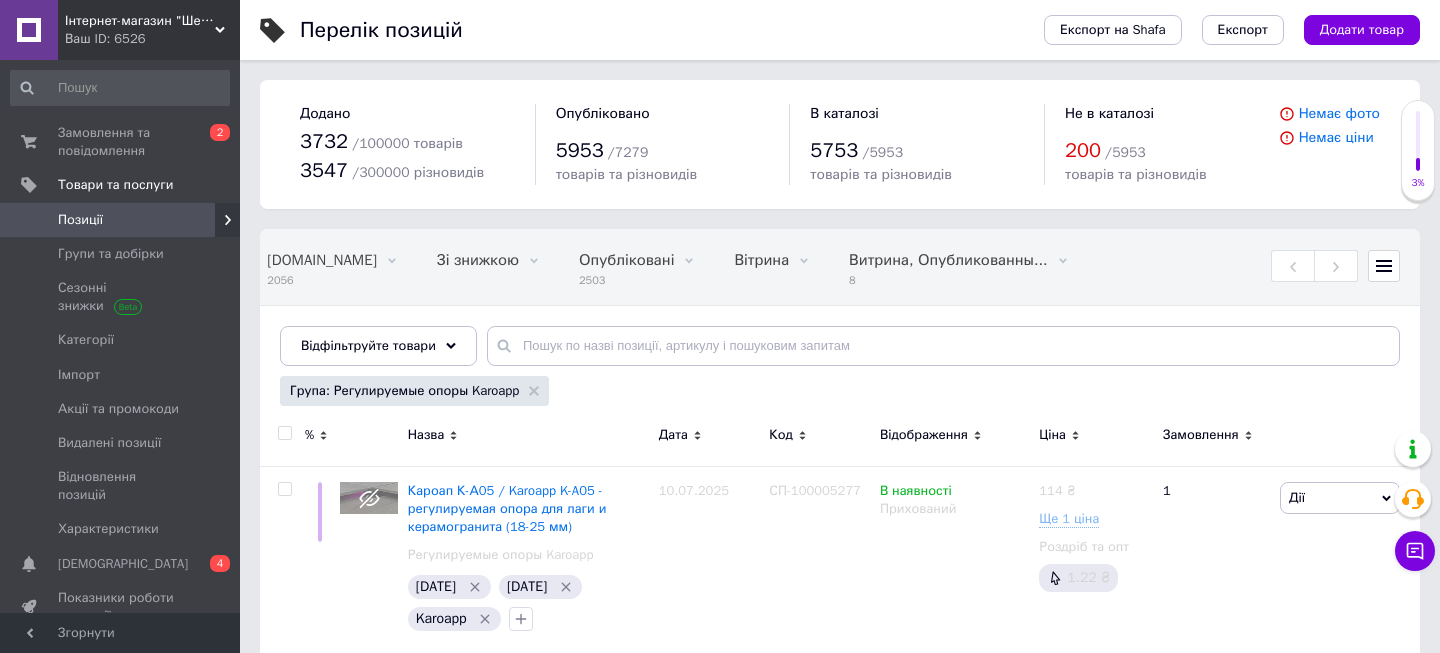 scroll, scrollTop: 0, scrollLeft: 610, axis: horizontal 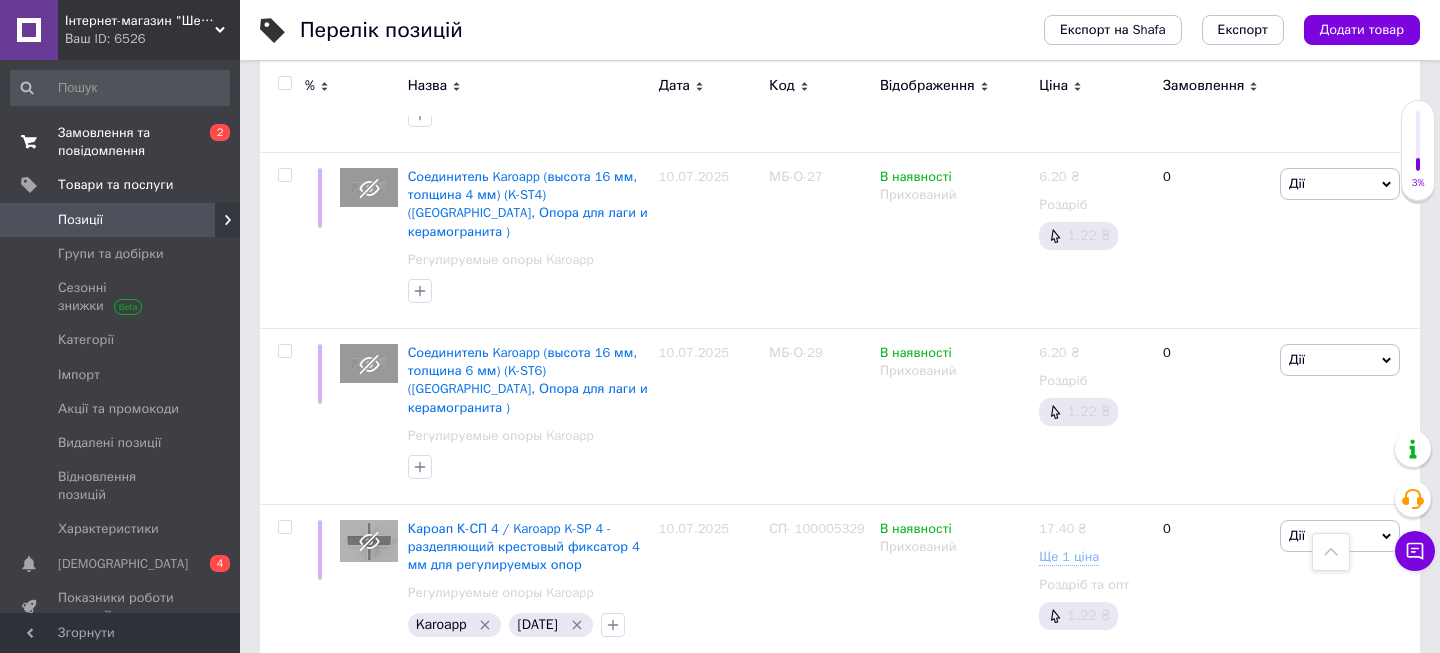 click on "Замовлення та повідомлення" at bounding box center [121, 142] 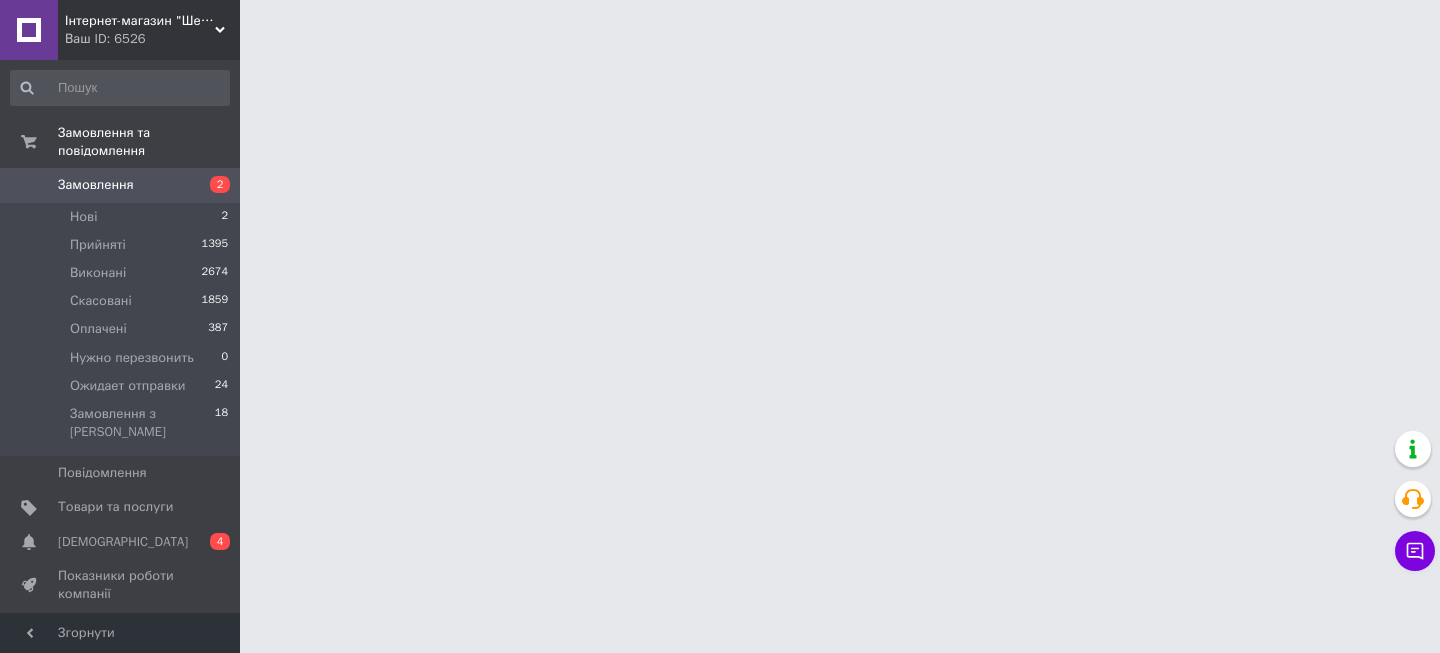 scroll, scrollTop: 0, scrollLeft: 0, axis: both 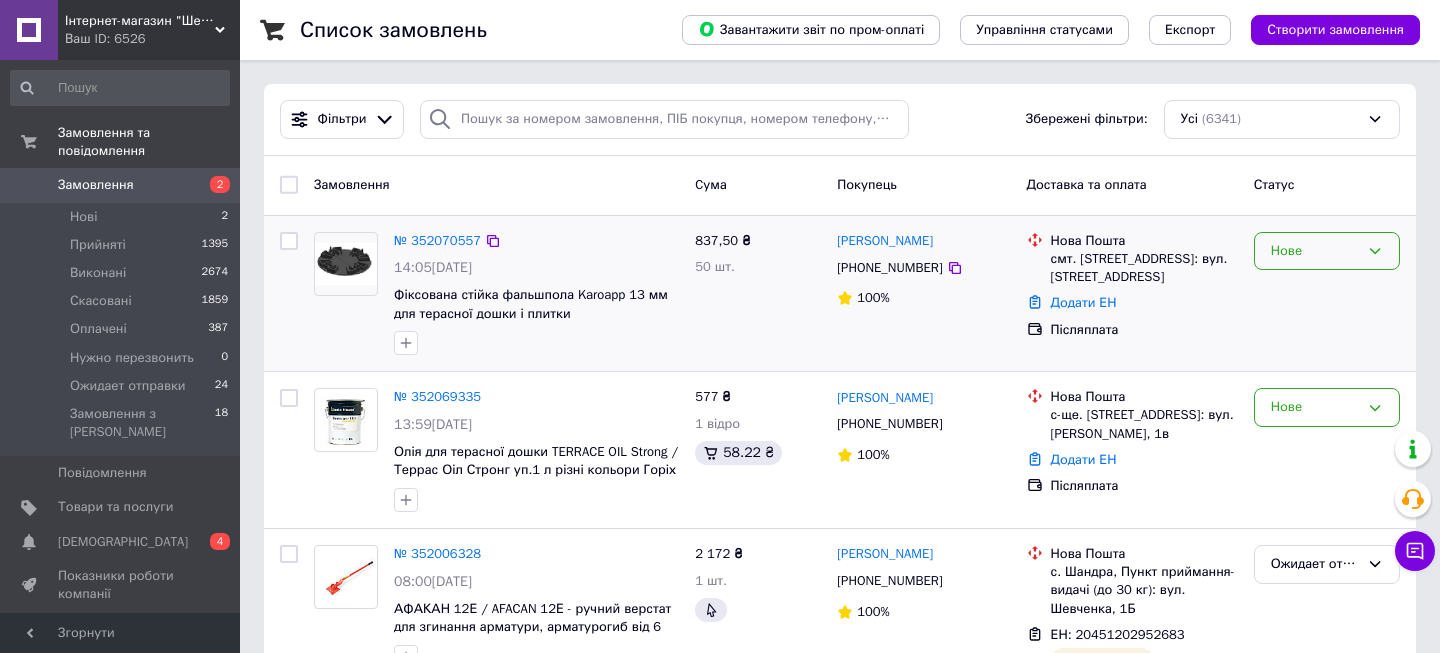 click on "Нове" at bounding box center [1327, 251] 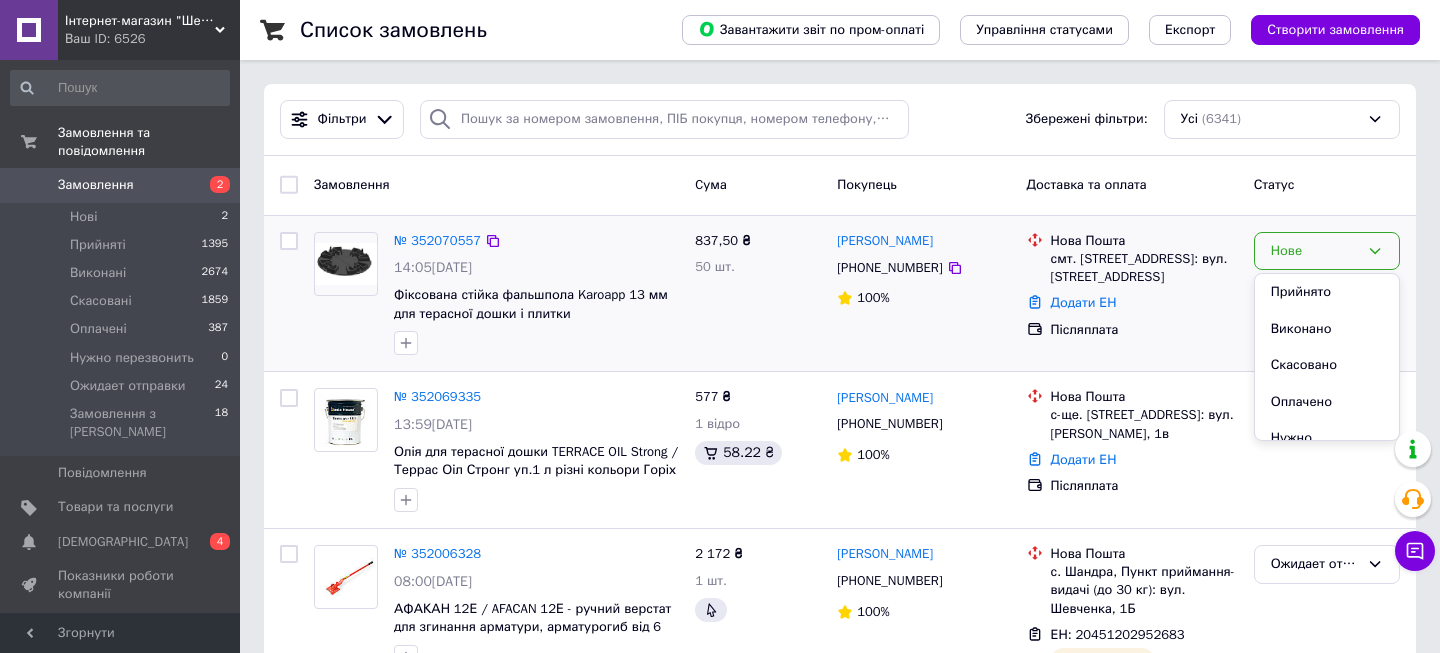 drag, startPoint x: 1302, startPoint y: 366, endPoint x: 1069, endPoint y: 353, distance: 233.36238 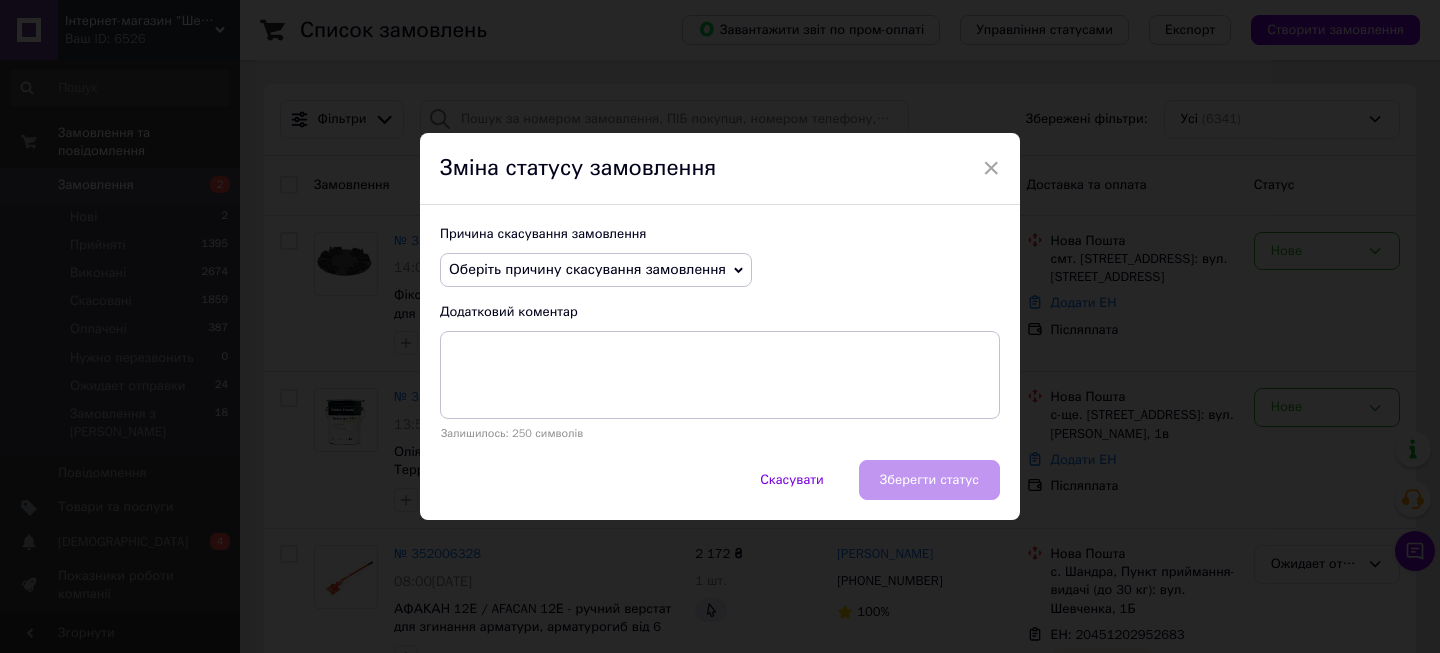click on "Оберіть причину скасування замовлення" at bounding box center (587, 269) 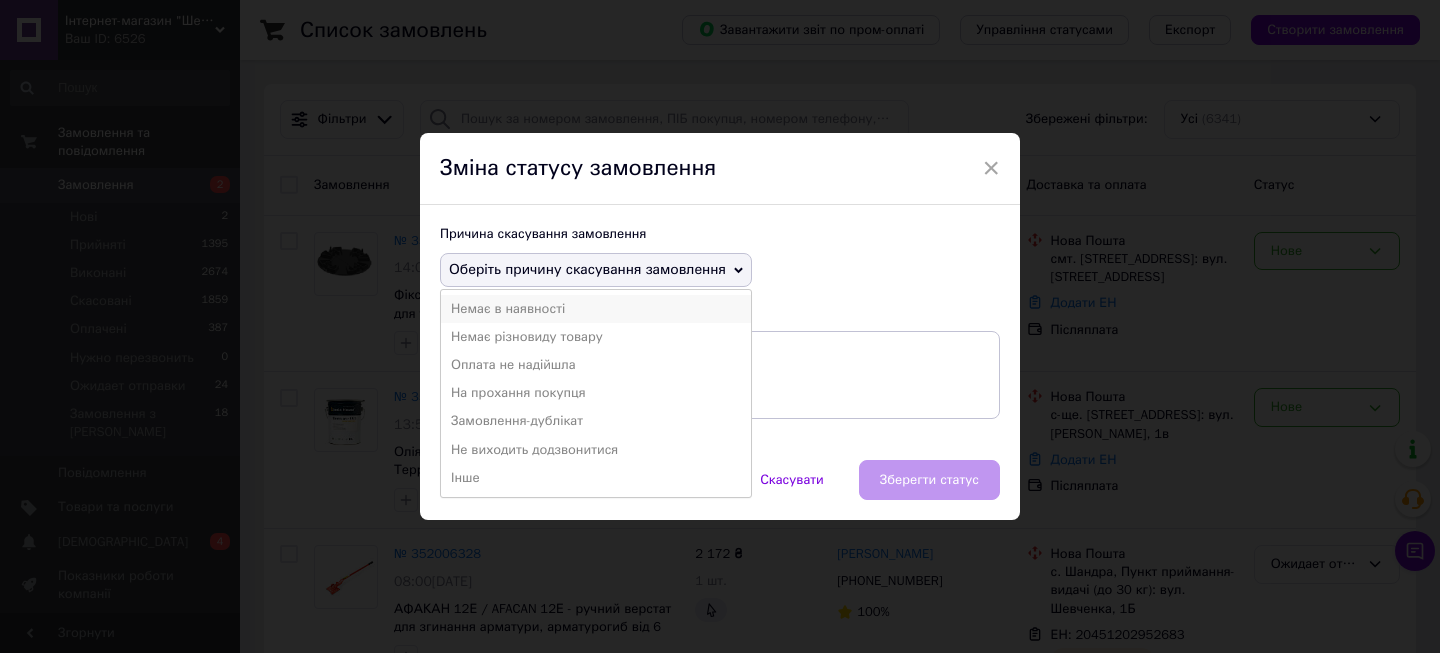 click on "Немає в наявності" at bounding box center [596, 309] 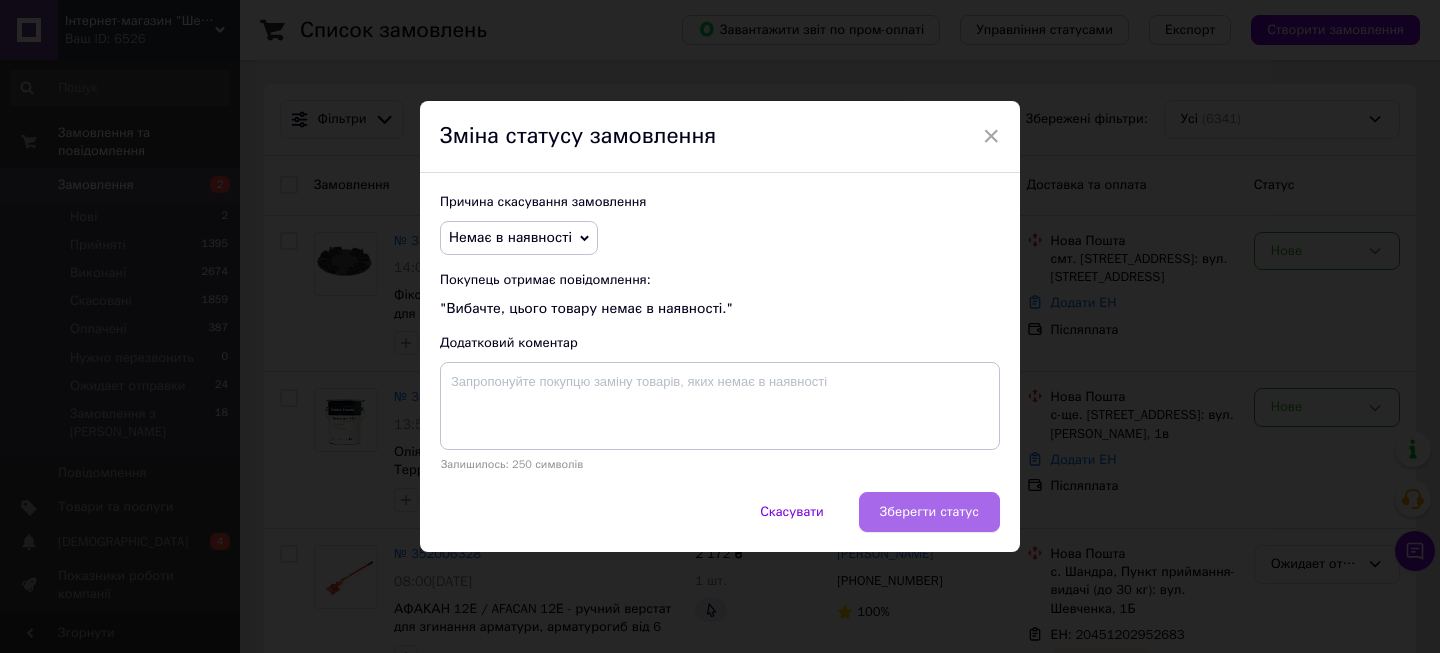 click on "Зберегти статус" at bounding box center [929, 512] 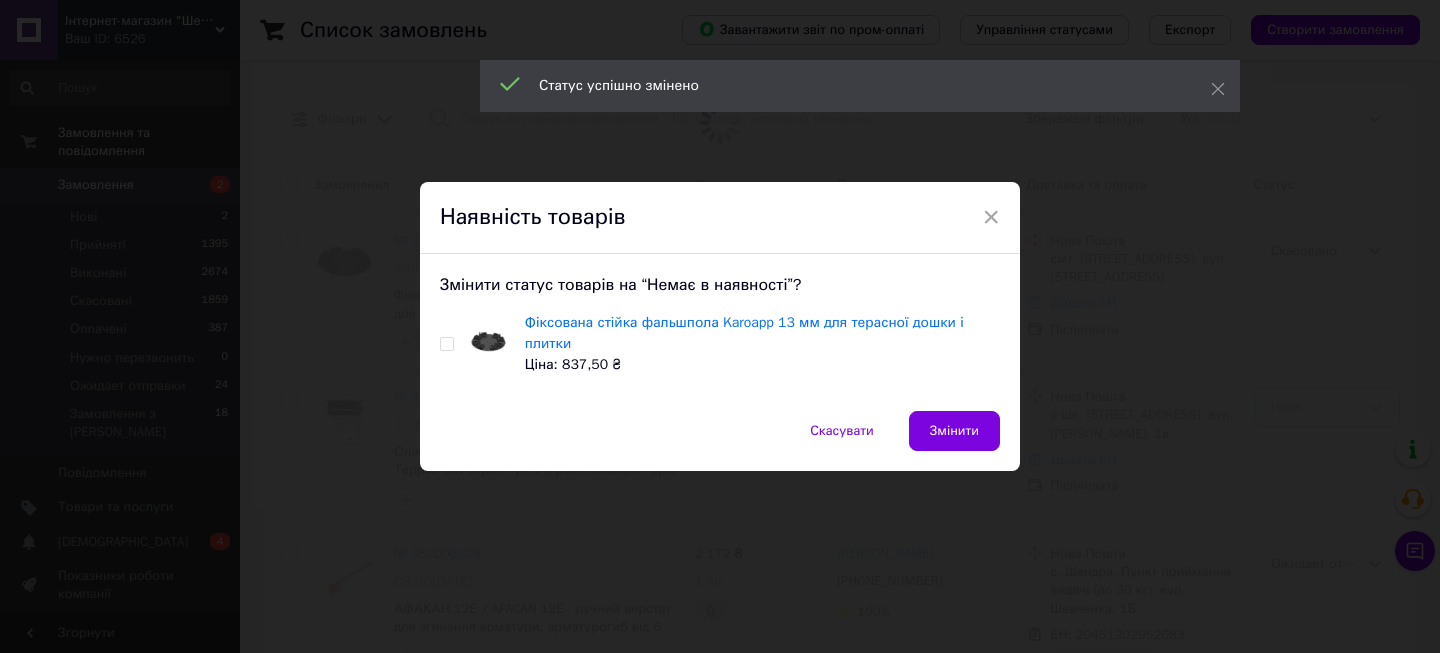 click at bounding box center [446, 344] 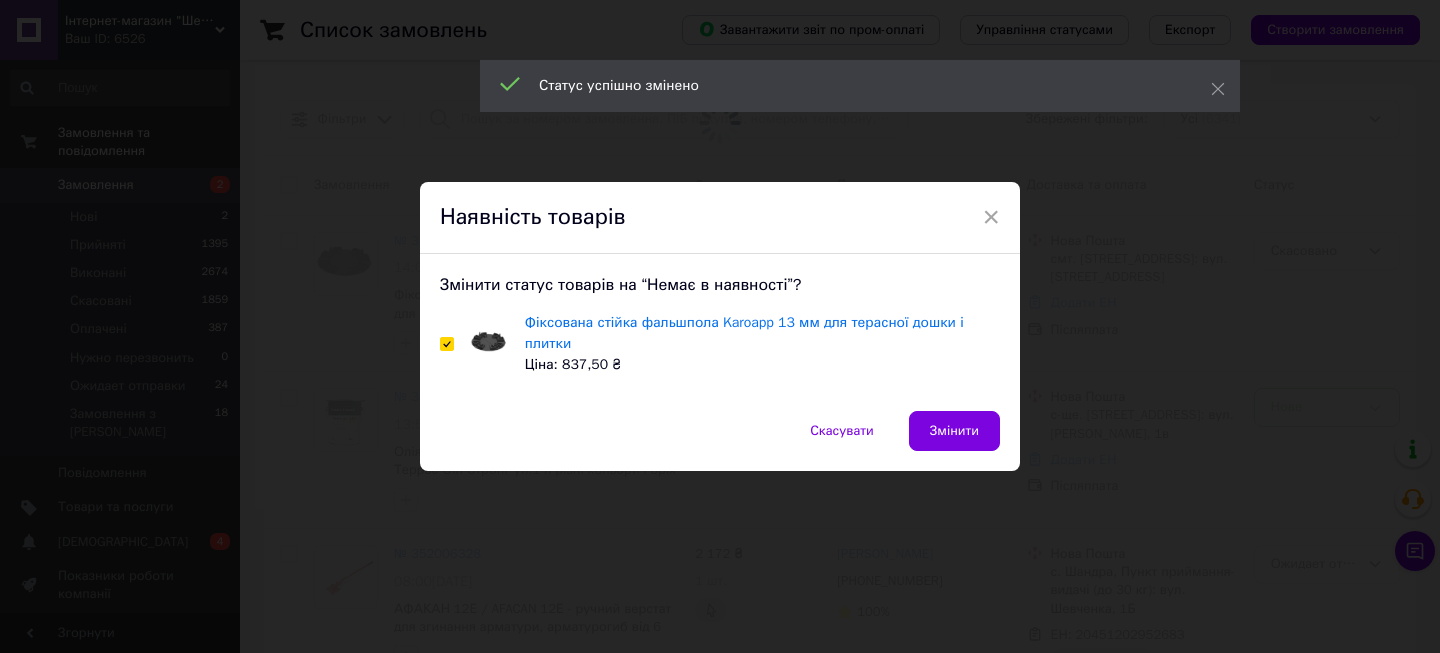 checkbox on "true" 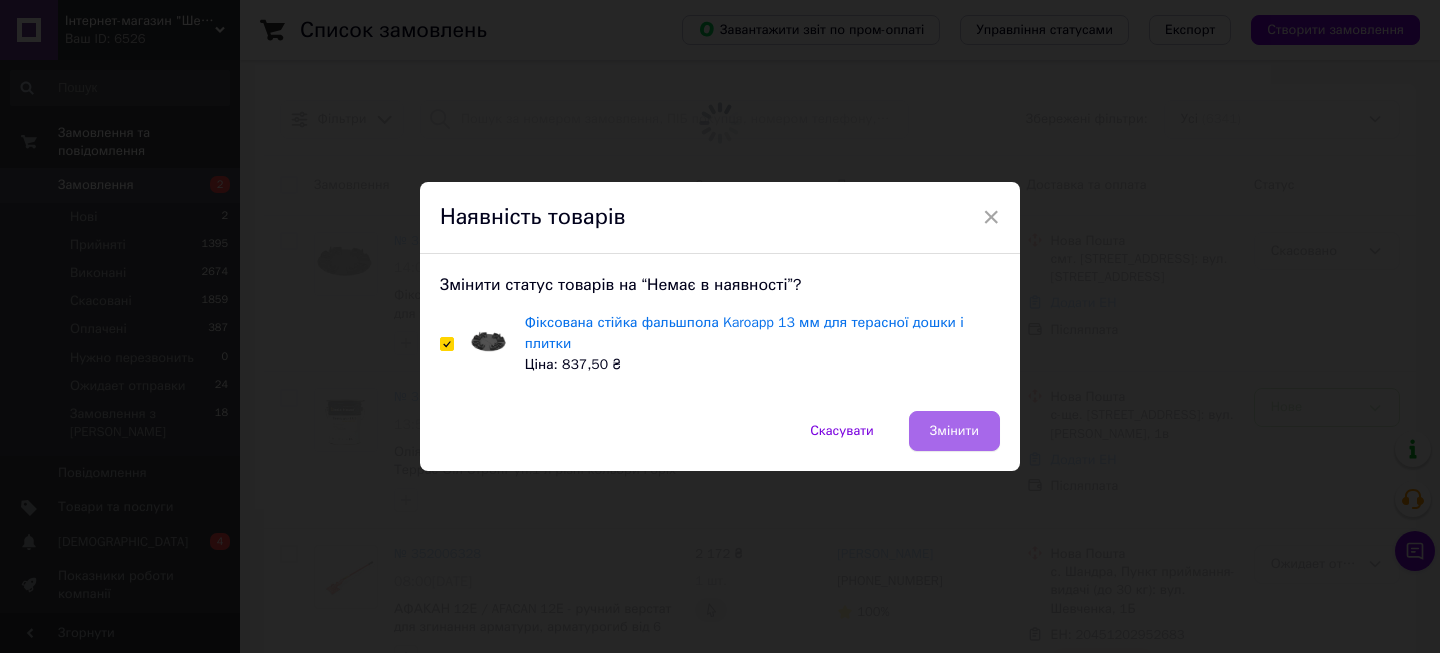 click on "Змінити" at bounding box center [954, 431] 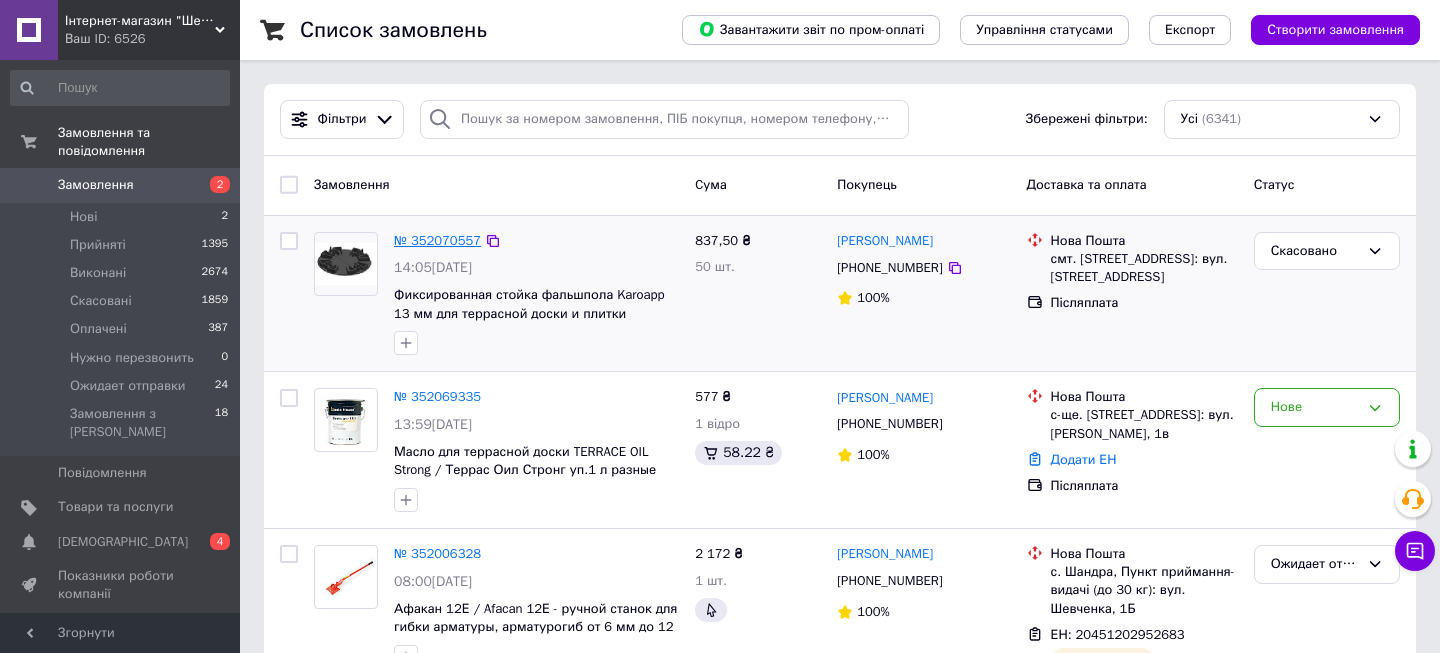 click on "№ 352070557" at bounding box center (437, 240) 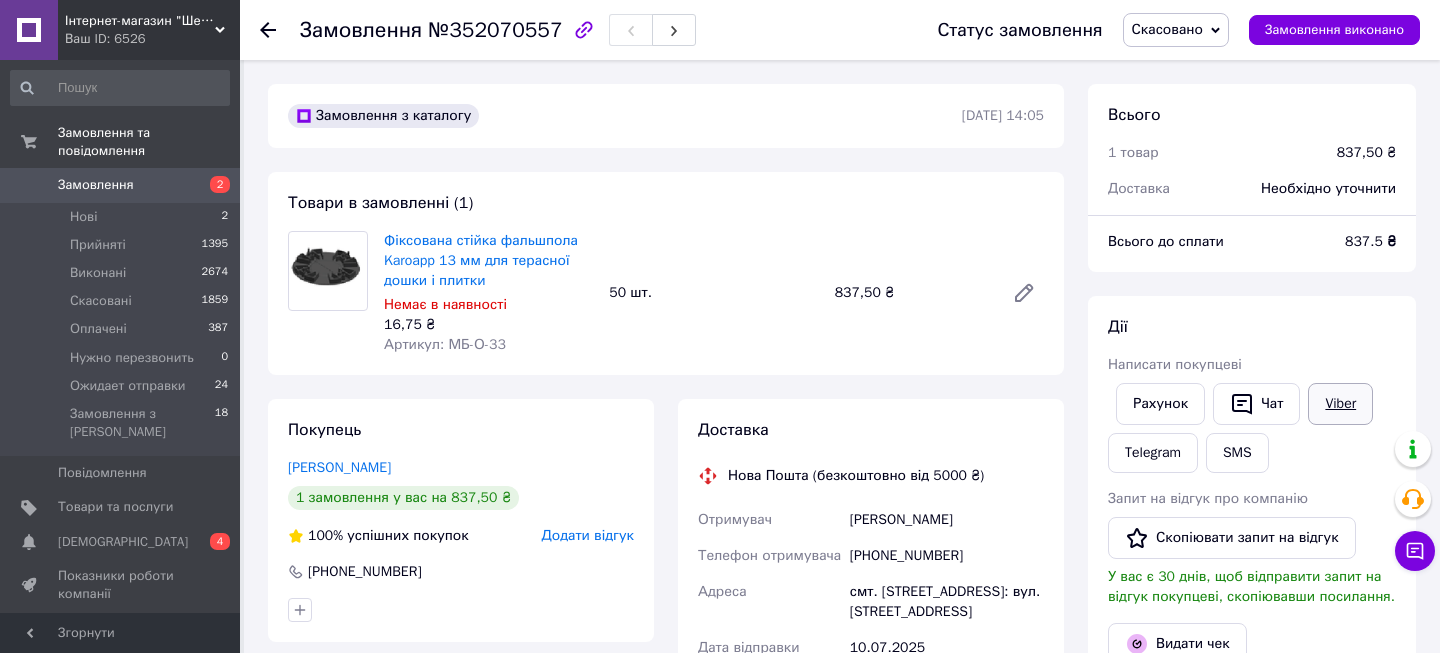 click on "Viber" at bounding box center [1340, 404] 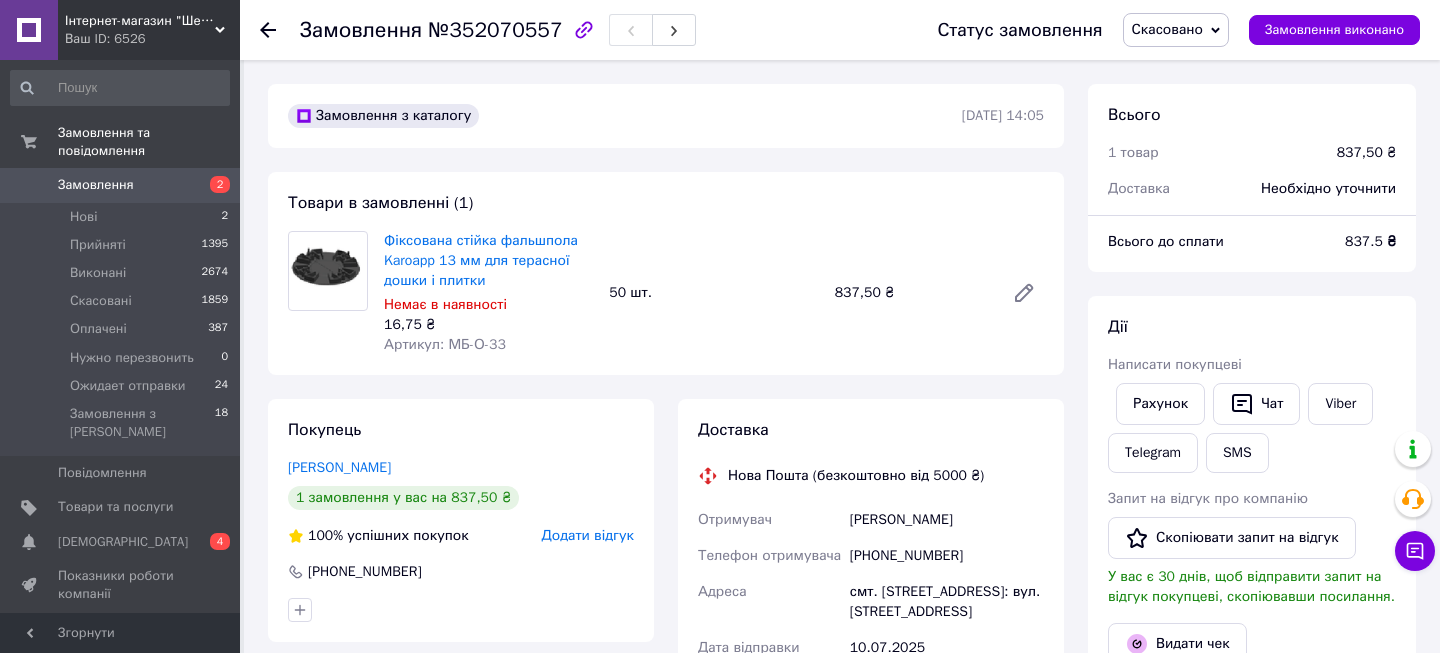 click on "Замовлення" at bounding box center [96, 185] 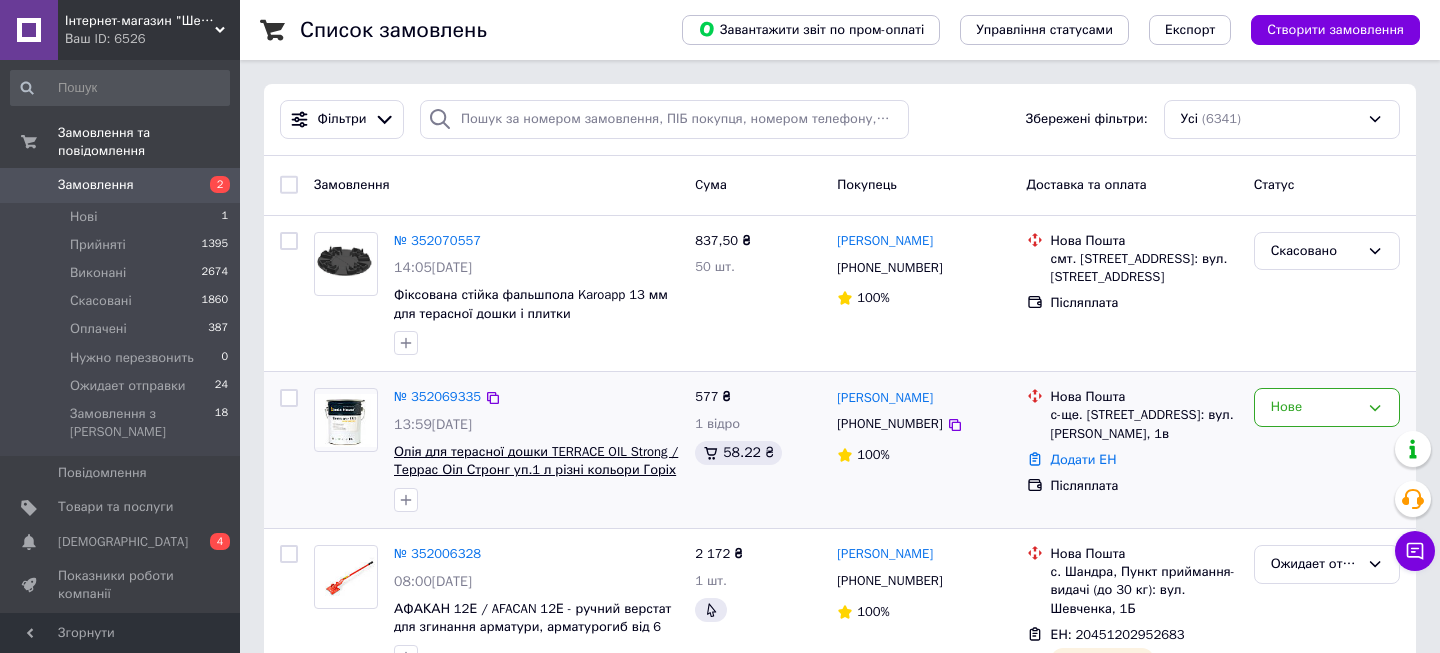 scroll, scrollTop: 108, scrollLeft: 0, axis: vertical 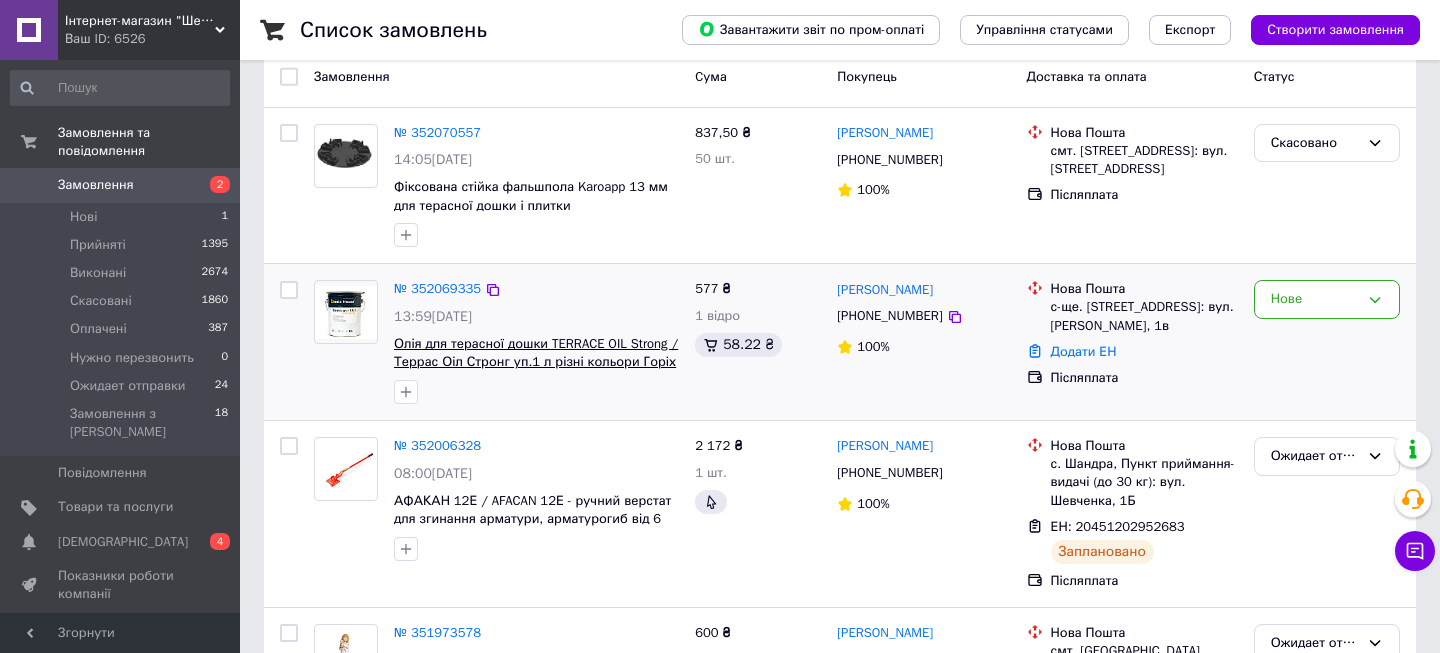 click on "Олія для терасної дошки TERRACE OIL Strong / Террас Оіл Стронг уп.1 л різні кольори Горіх" at bounding box center [536, 353] 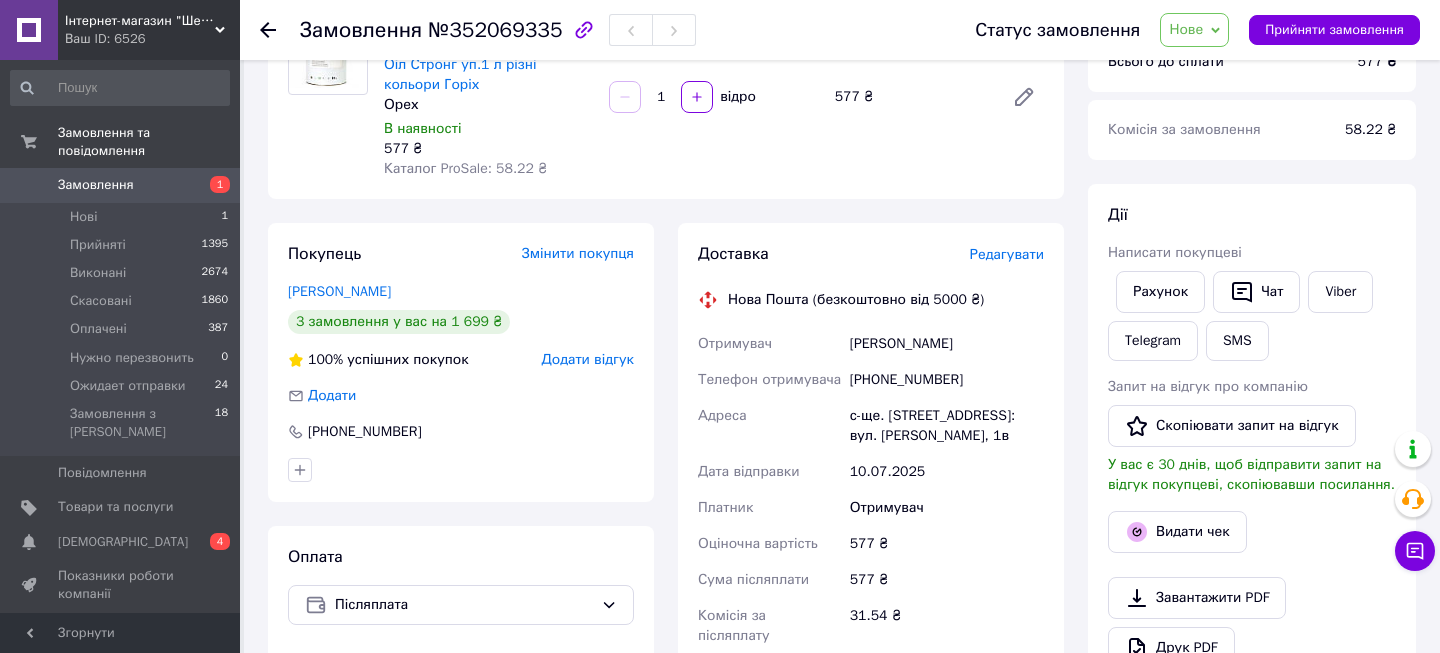 scroll, scrollTop: 108, scrollLeft: 0, axis: vertical 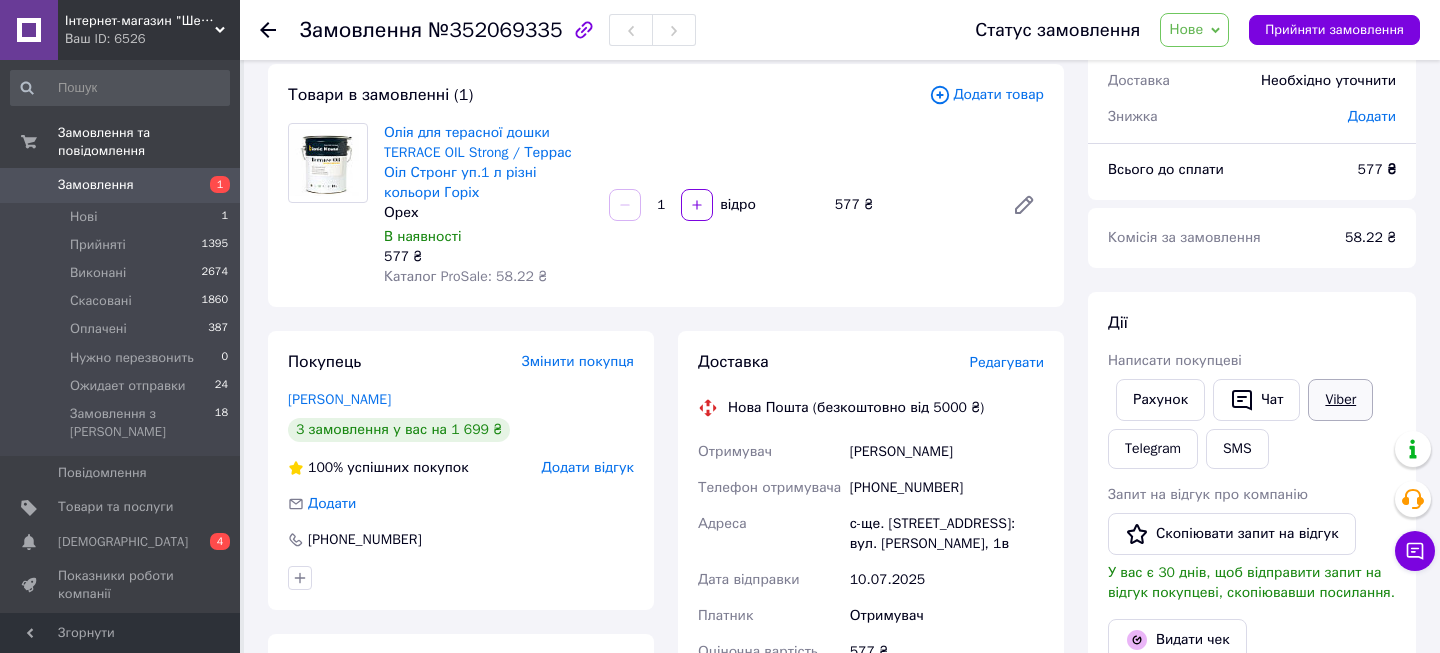 click on "Viber" at bounding box center [1340, 400] 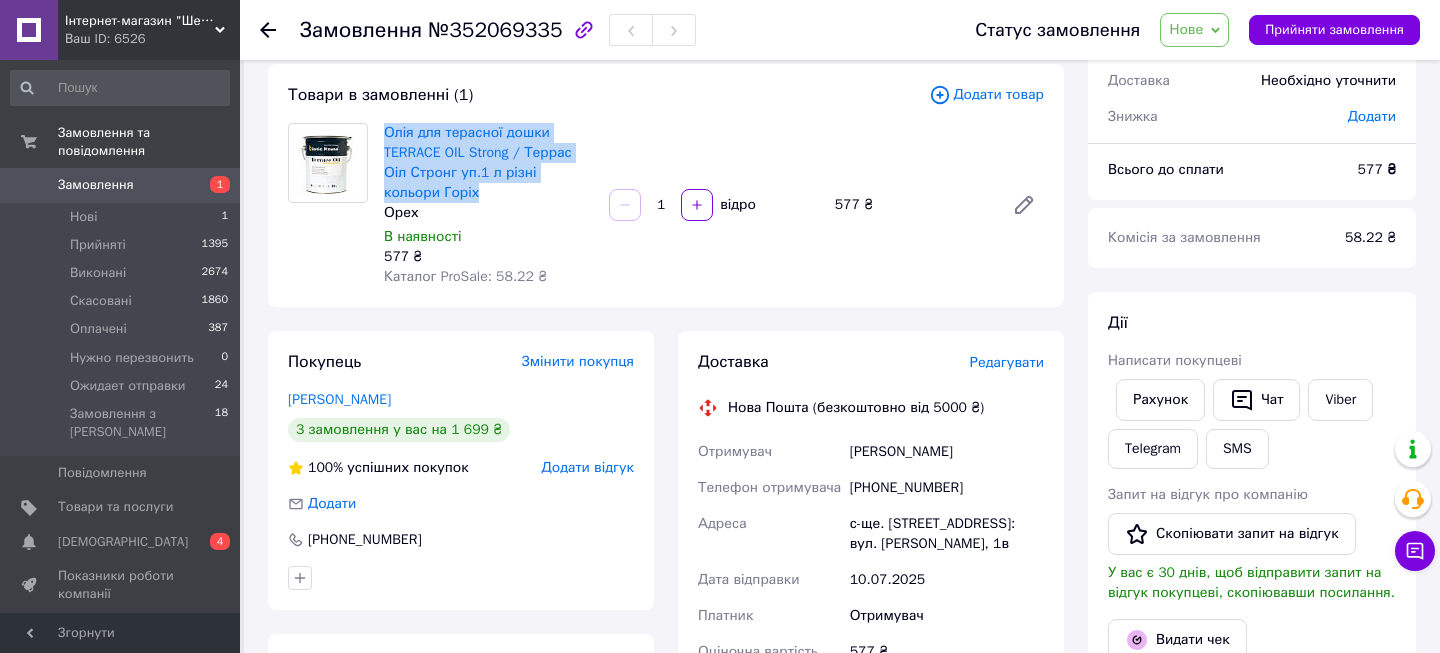 drag, startPoint x: 386, startPoint y: 130, endPoint x: 458, endPoint y: 191, distance: 94.36631 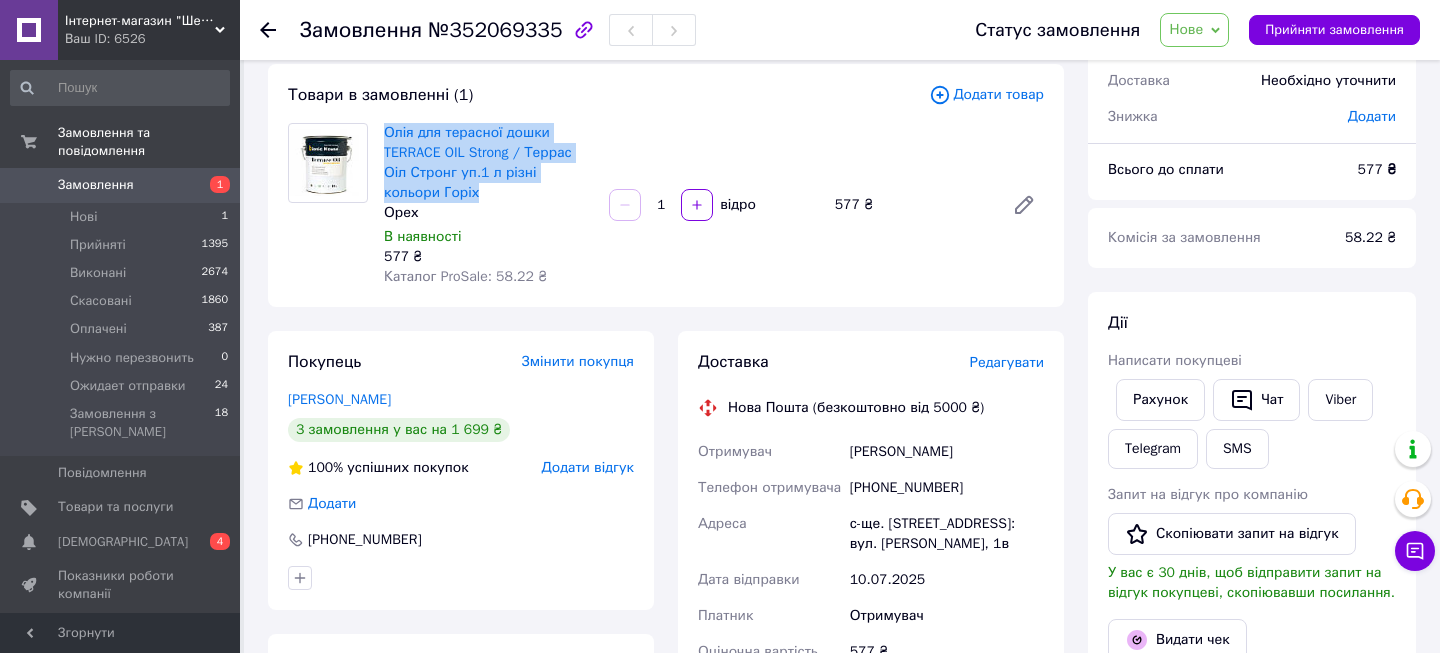 drag, startPoint x: 1198, startPoint y: 29, endPoint x: 1212, endPoint y: 90, distance: 62.58594 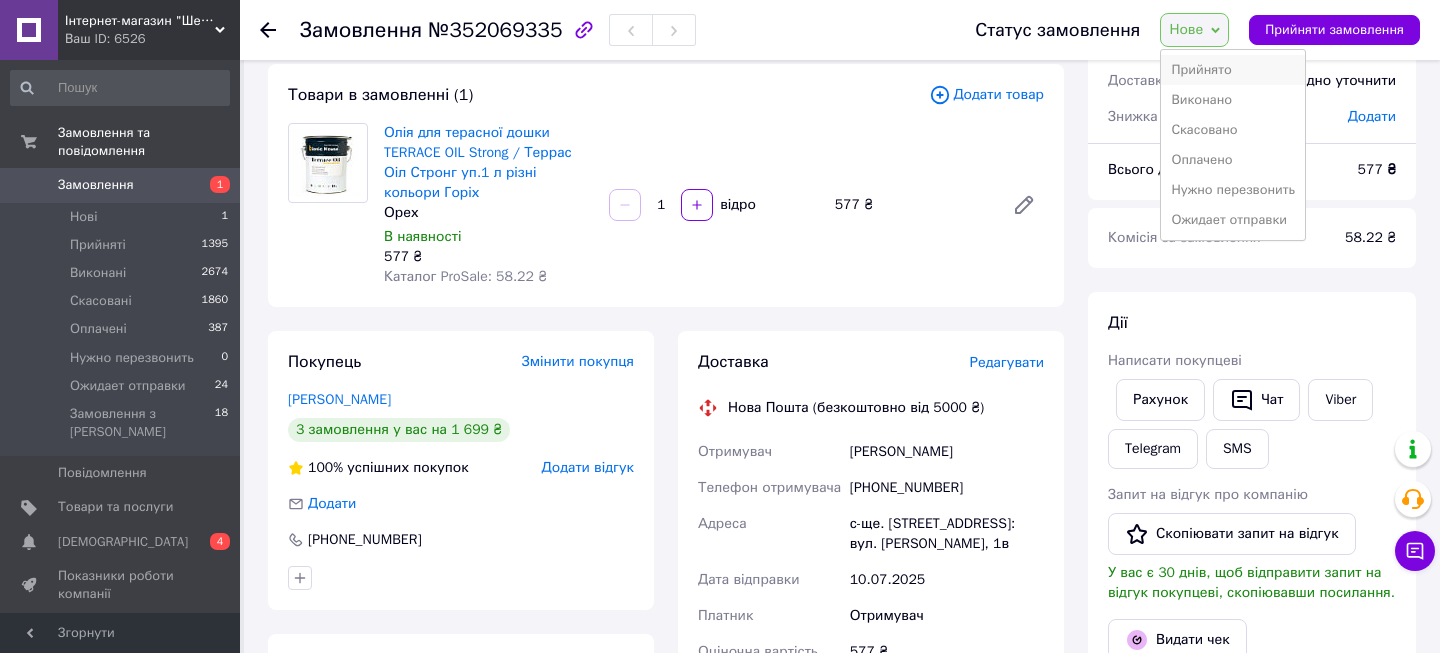 click on "Прийнято" at bounding box center (1233, 70) 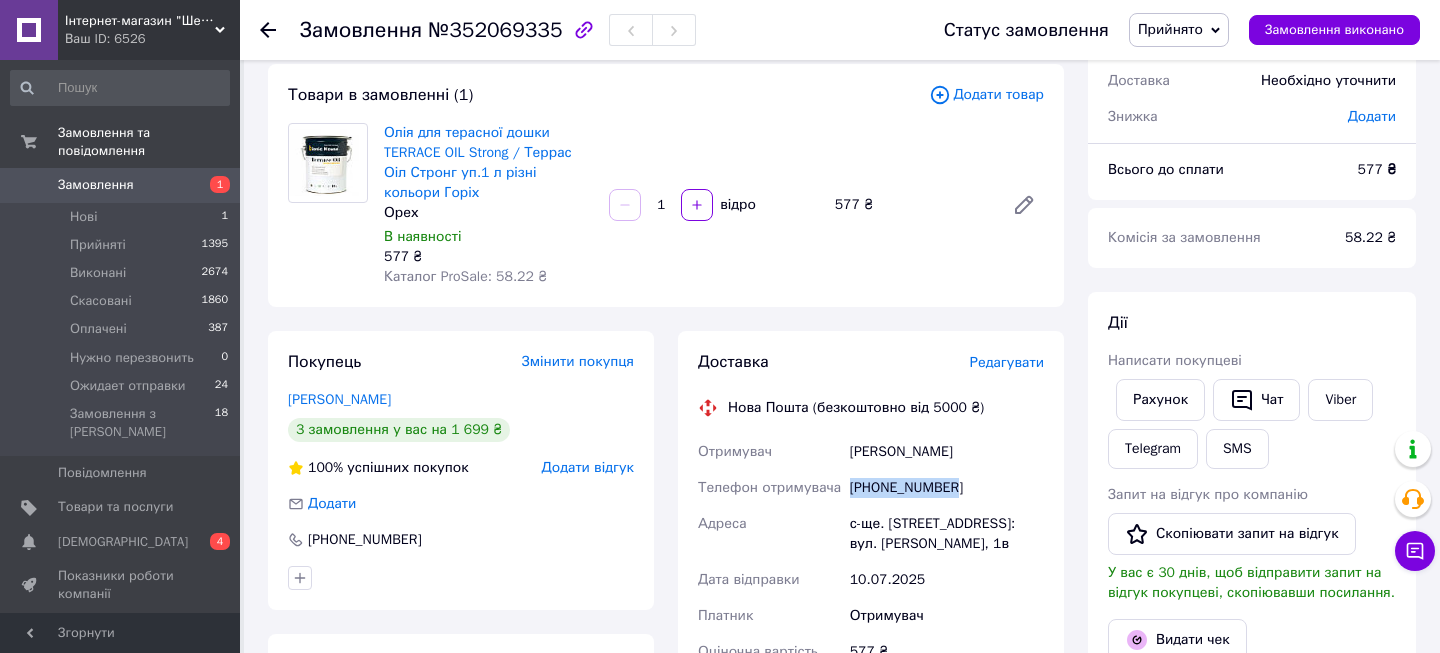 drag, startPoint x: 949, startPoint y: 489, endPoint x: 852, endPoint y: 478, distance: 97.62172 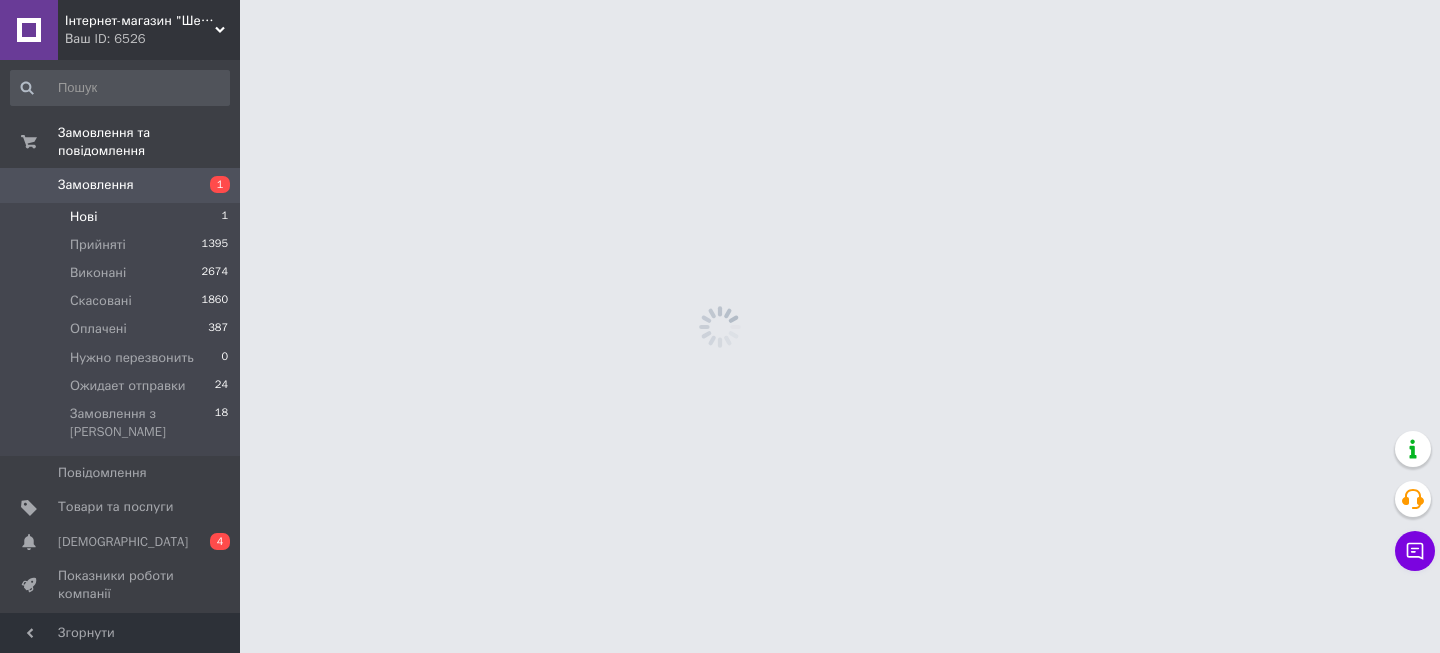 scroll, scrollTop: 0, scrollLeft: 0, axis: both 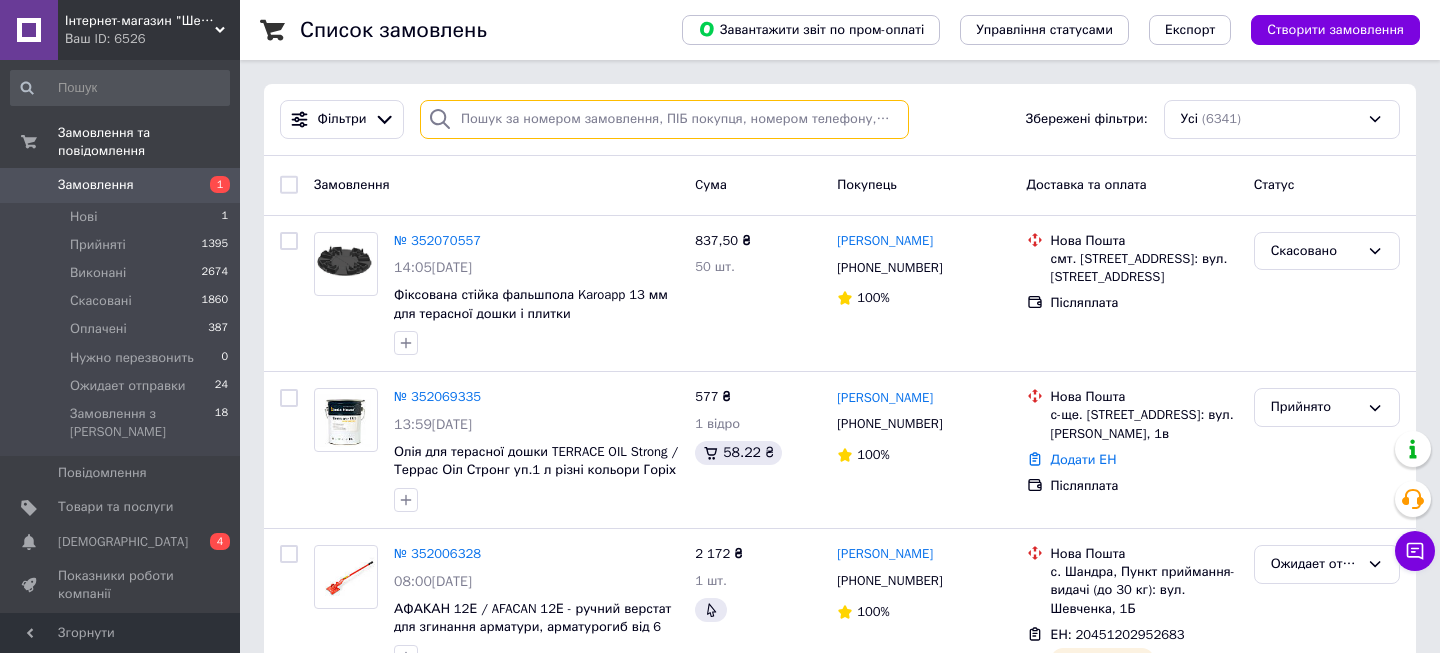 click at bounding box center [664, 119] 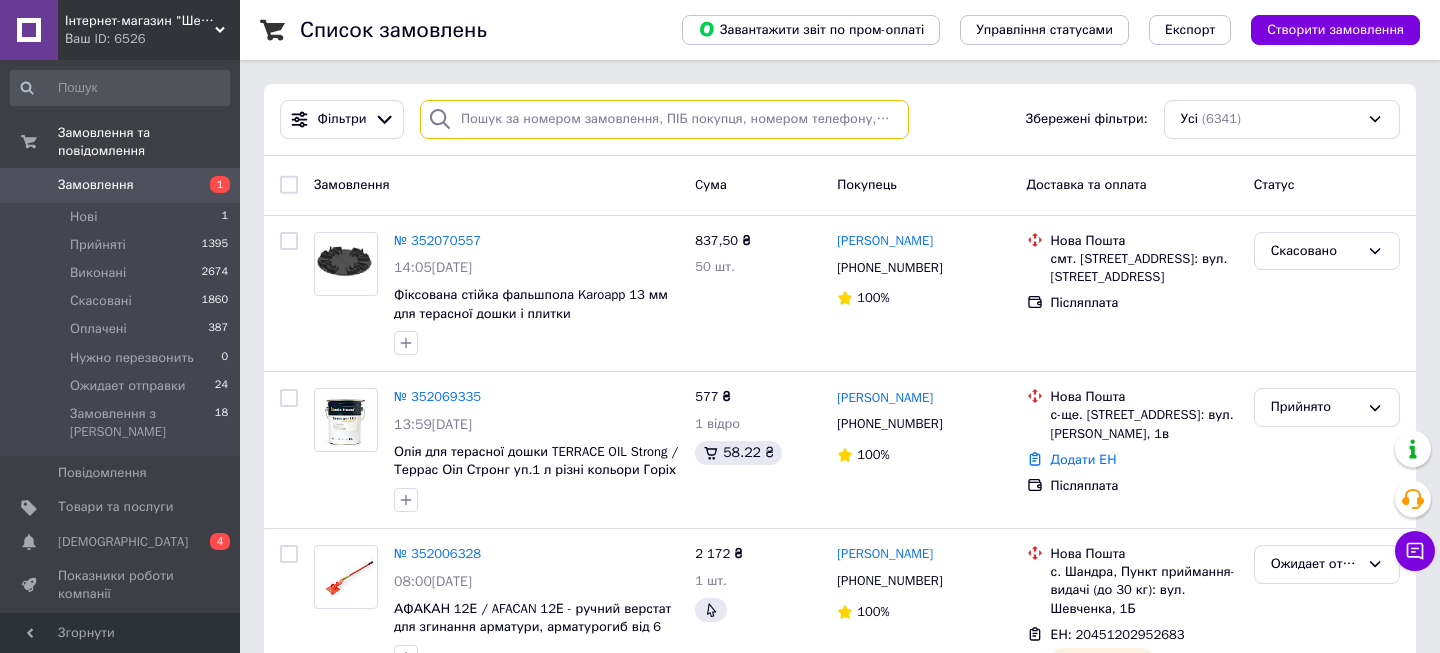 paste on "[PHONE_NUMBER]" 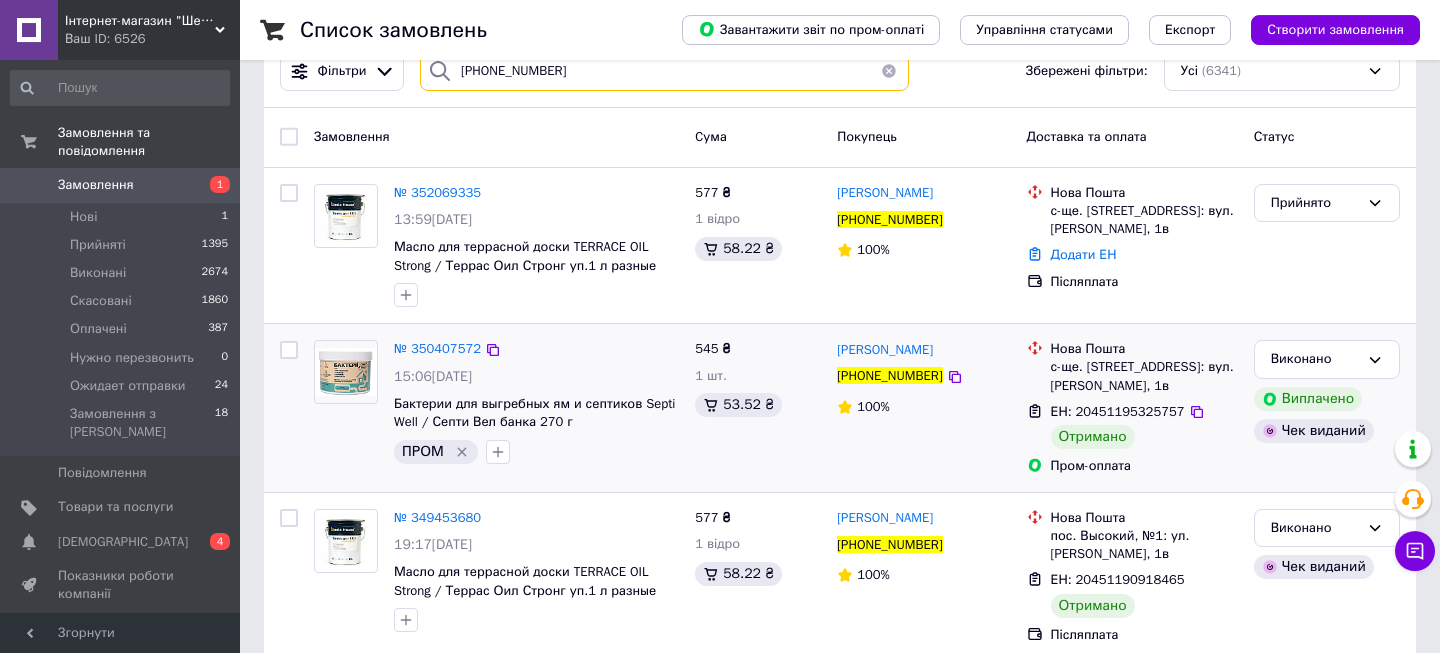 scroll, scrollTop: 78, scrollLeft: 0, axis: vertical 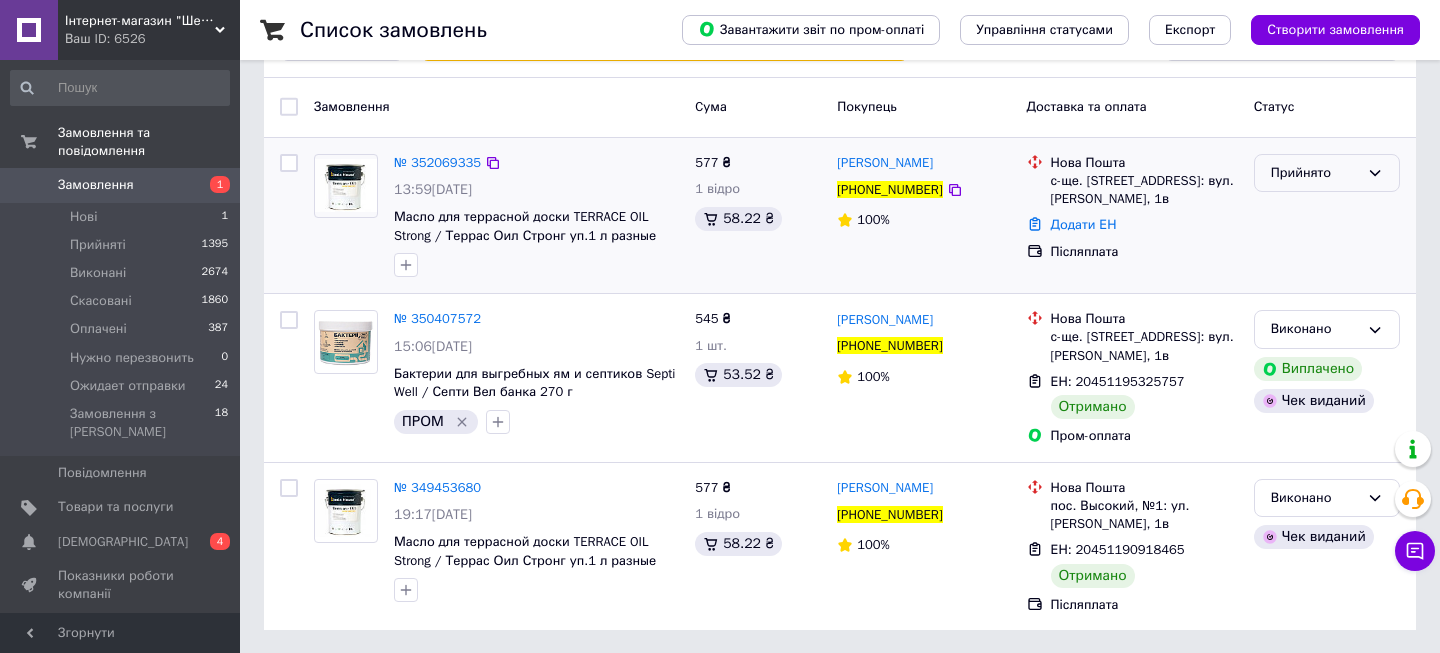 type on "[PHONE_NUMBER]" 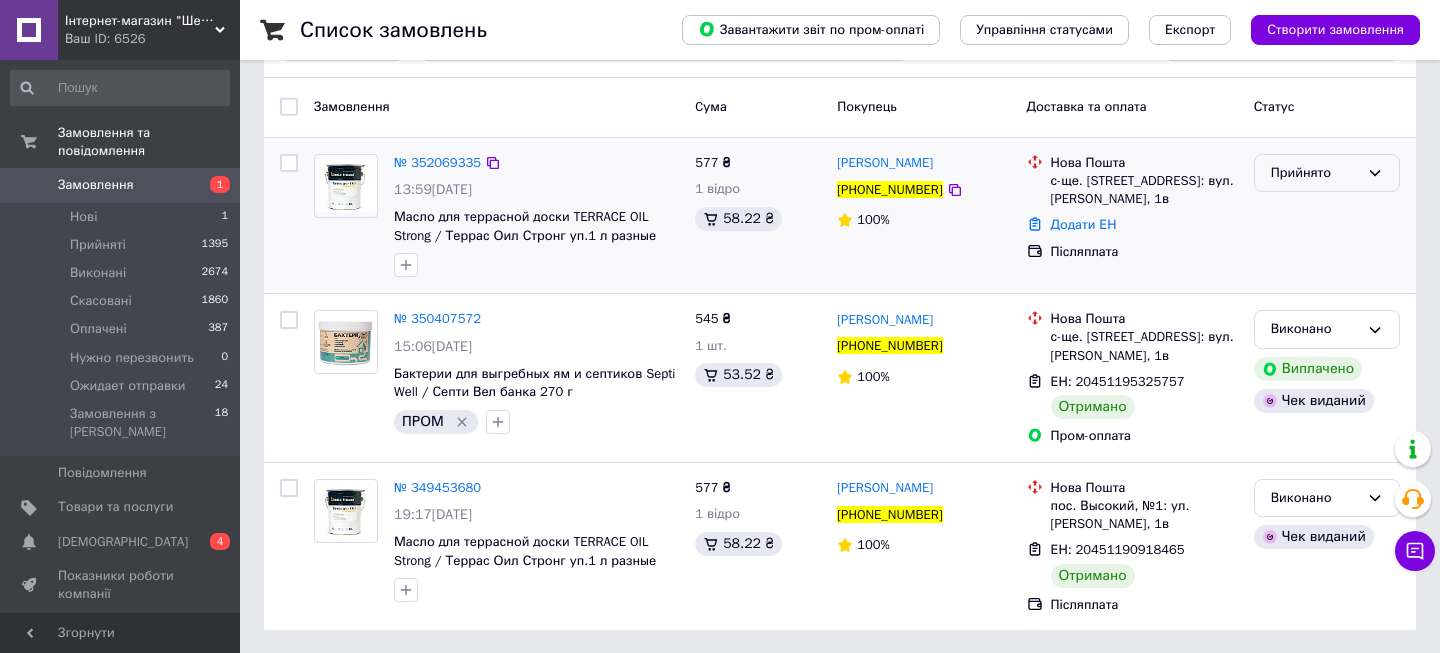 click on "Прийнято" at bounding box center (1315, 173) 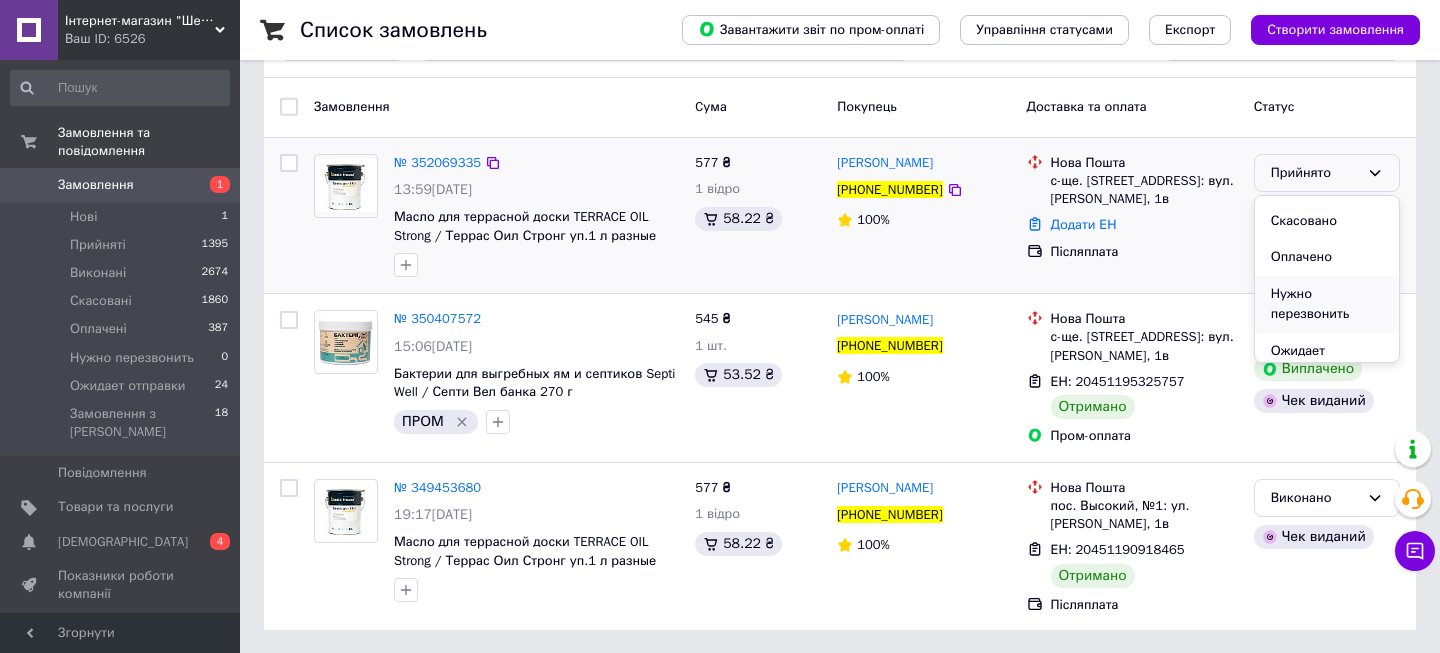 scroll, scrollTop: 38, scrollLeft: 0, axis: vertical 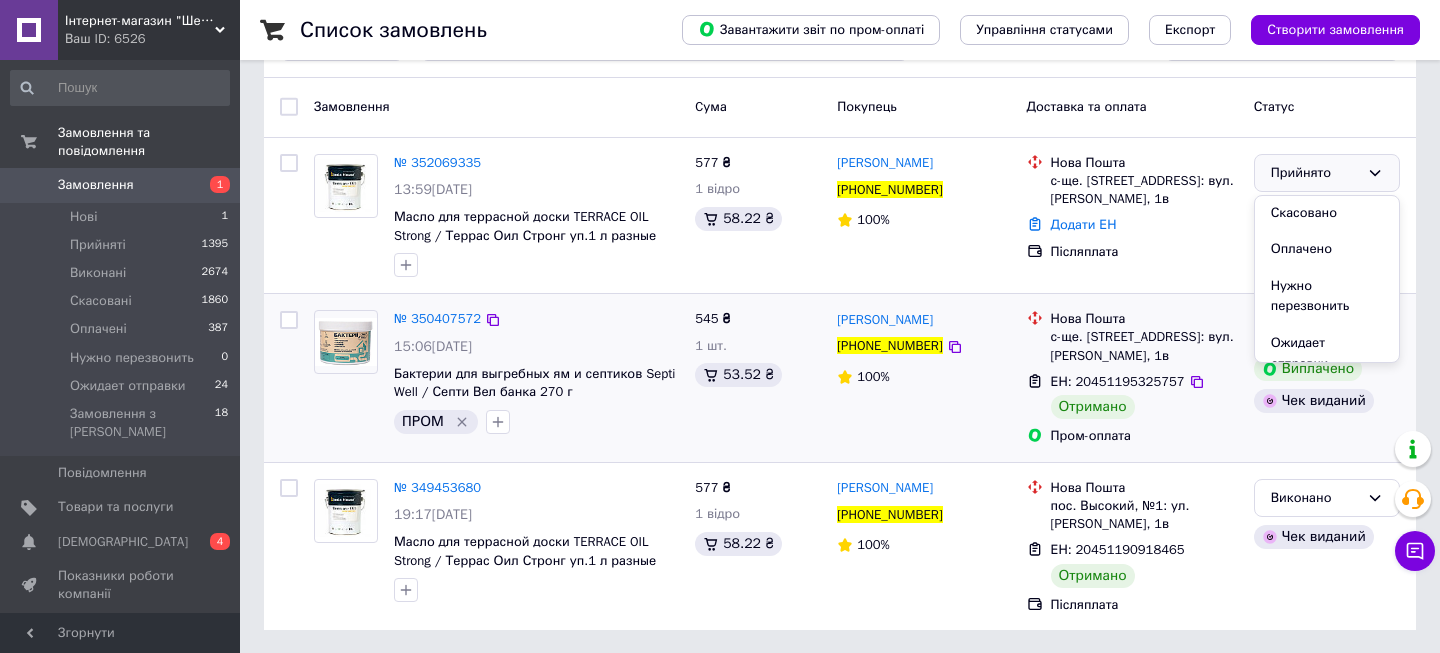 click on "Ожидает отправки" at bounding box center [1327, 353] 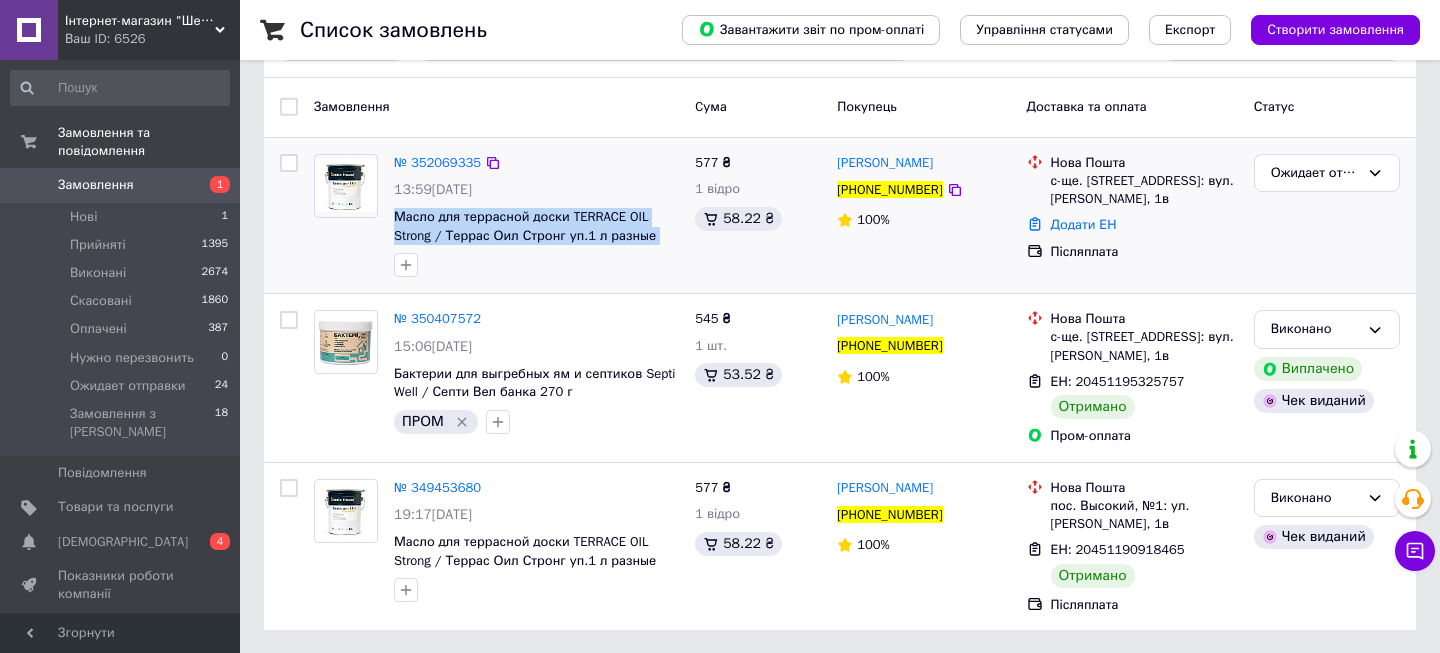 drag, startPoint x: 388, startPoint y: 216, endPoint x: 629, endPoint y: 260, distance: 244.98367 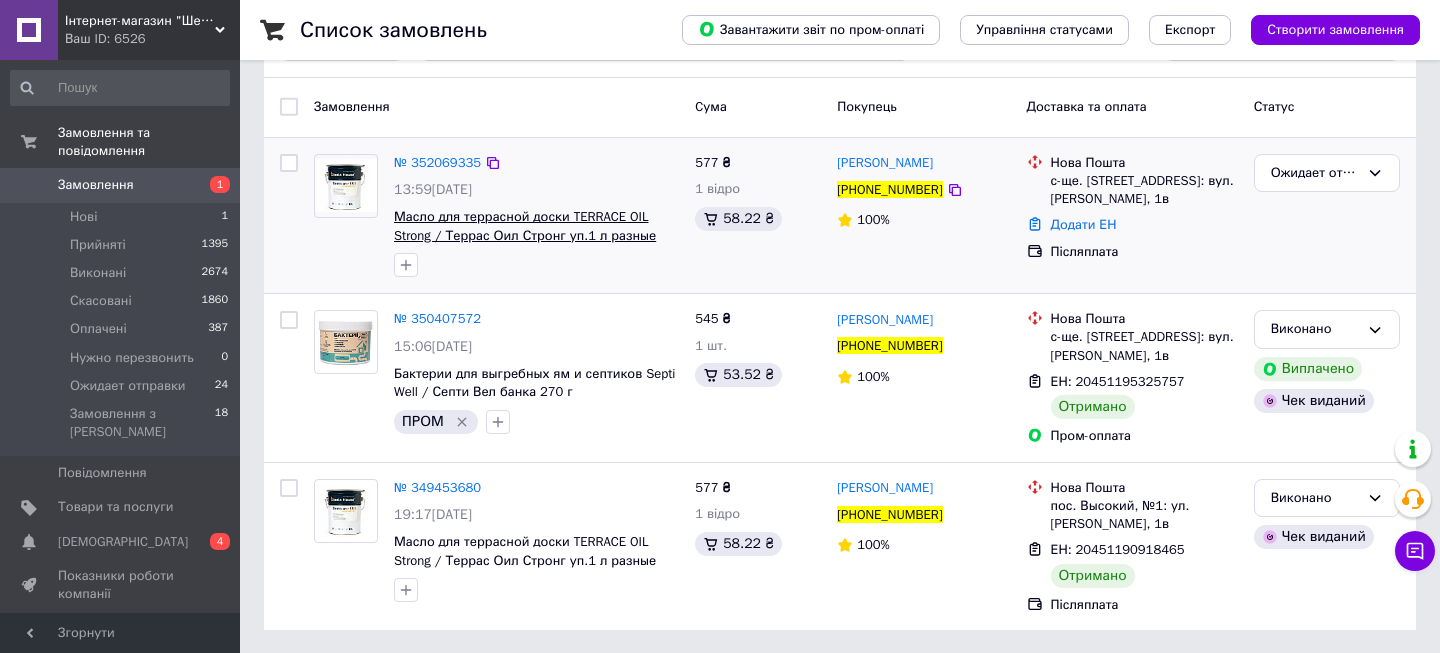 drag, startPoint x: 629, startPoint y: 260, endPoint x: 512, endPoint y: 238, distance: 119.05041 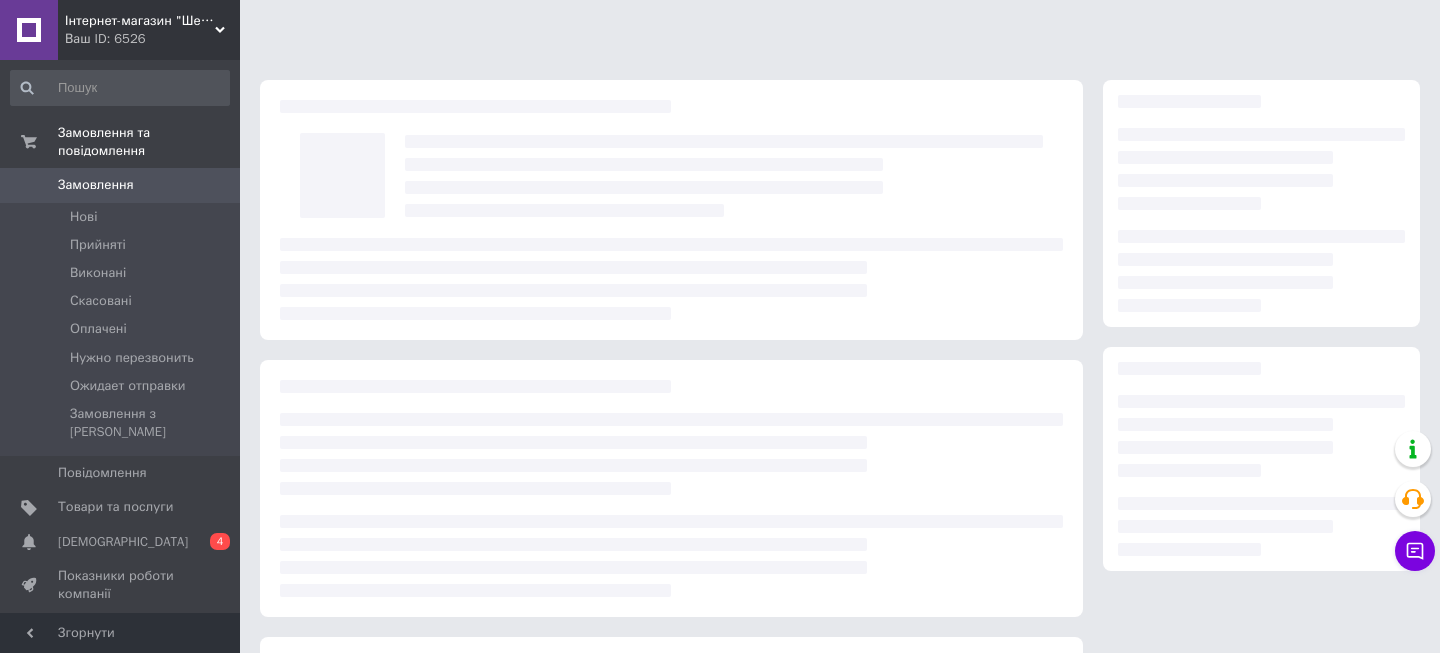 scroll, scrollTop: 0, scrollLeft: 0, axis: both 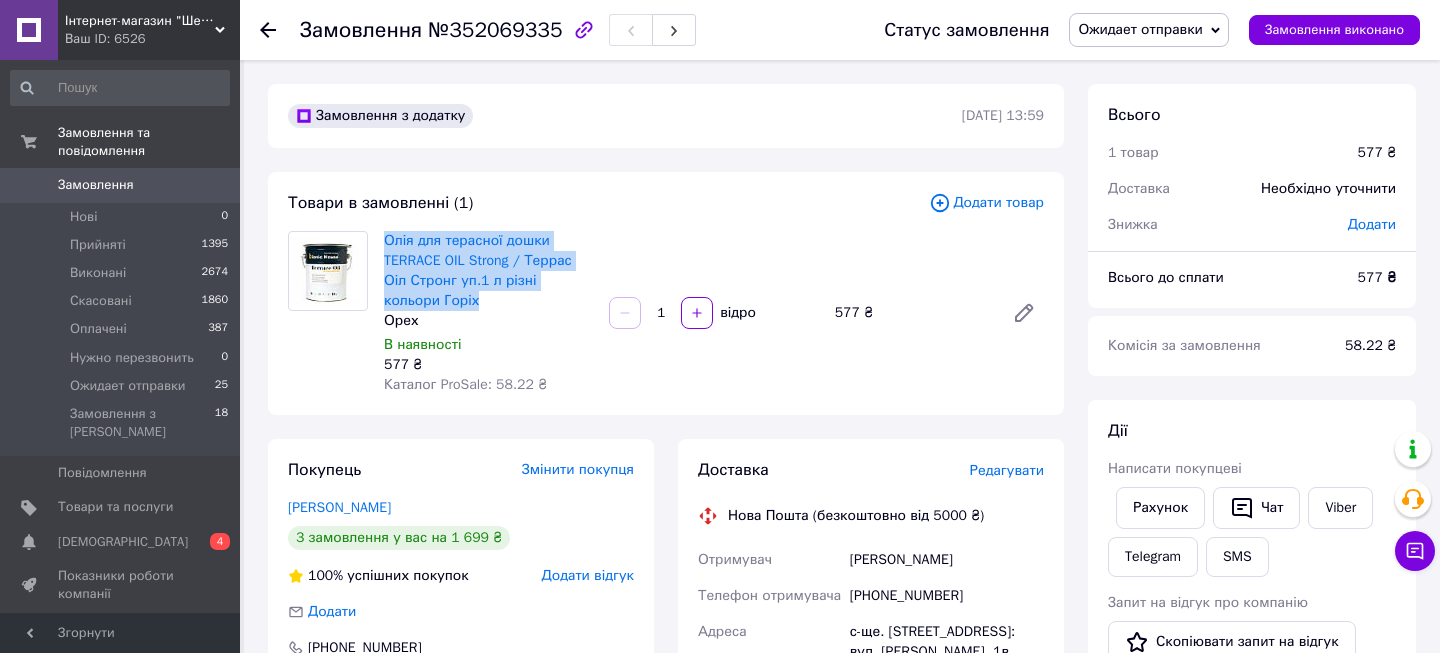 drag, startPoint x: 380, startPoint y: 239, endPoint x: 420, endPoint y: 296, distance: 69.63476 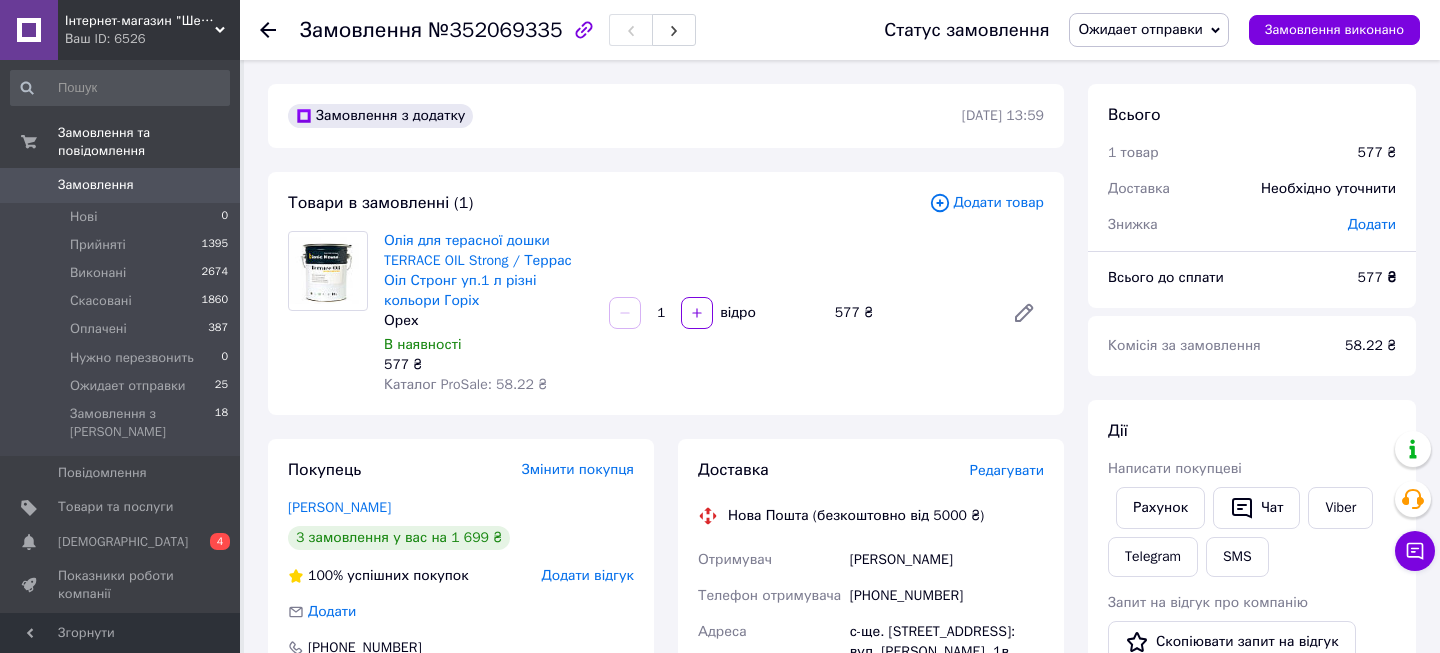 click on "Товари в замовленні (1) Додати товар Олія для терасної дошки TERRACE OIL Strong / Террас Оіл Стронг уп.1 л різні кольори Горіх Орех В наявності 577 ₴ Каталог ProSale: 58.22 ₴  1   відро 577 ₴" at bounding box center [666, 293] 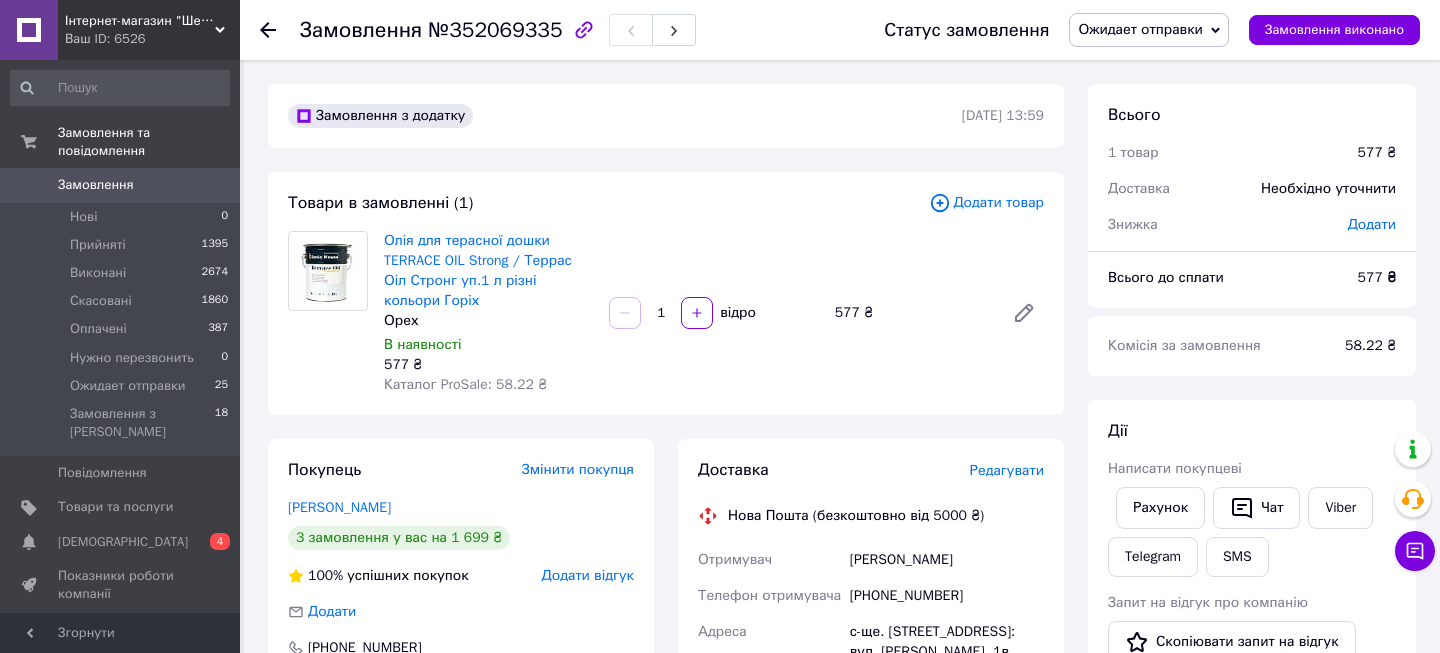 drag, startPoint x: 815, startPoint y: 357, endPoint x: 886, endPoint y: 375, distance: 73.24616 